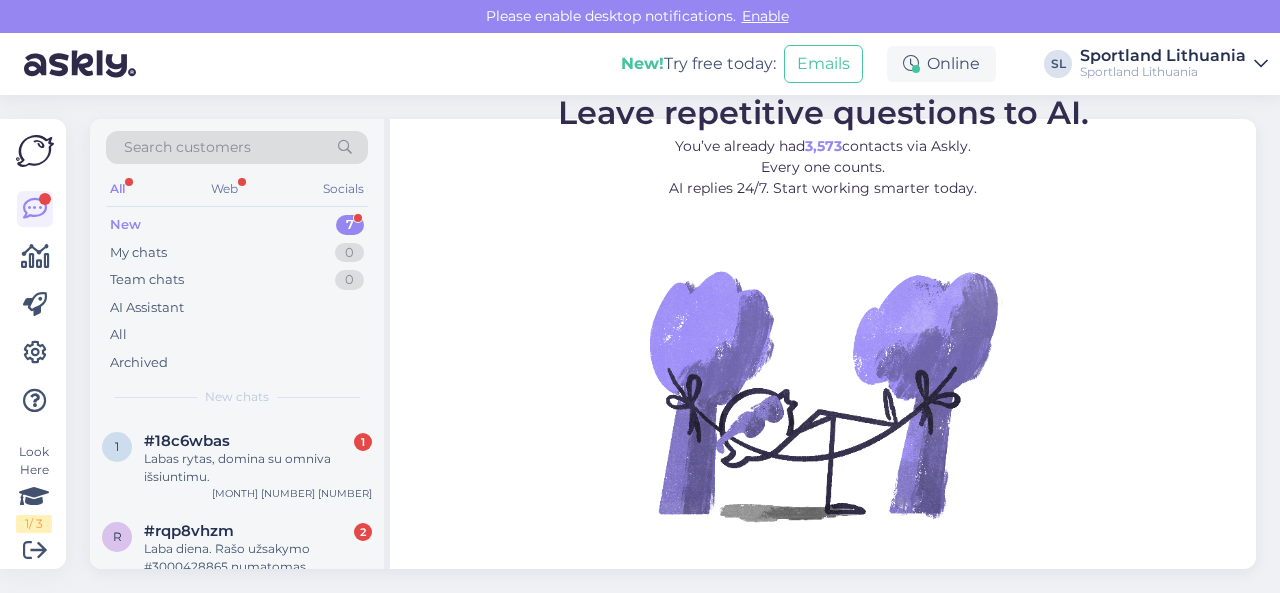 scroll, scrollTop: 0, scrollLeft: 0, axis: both 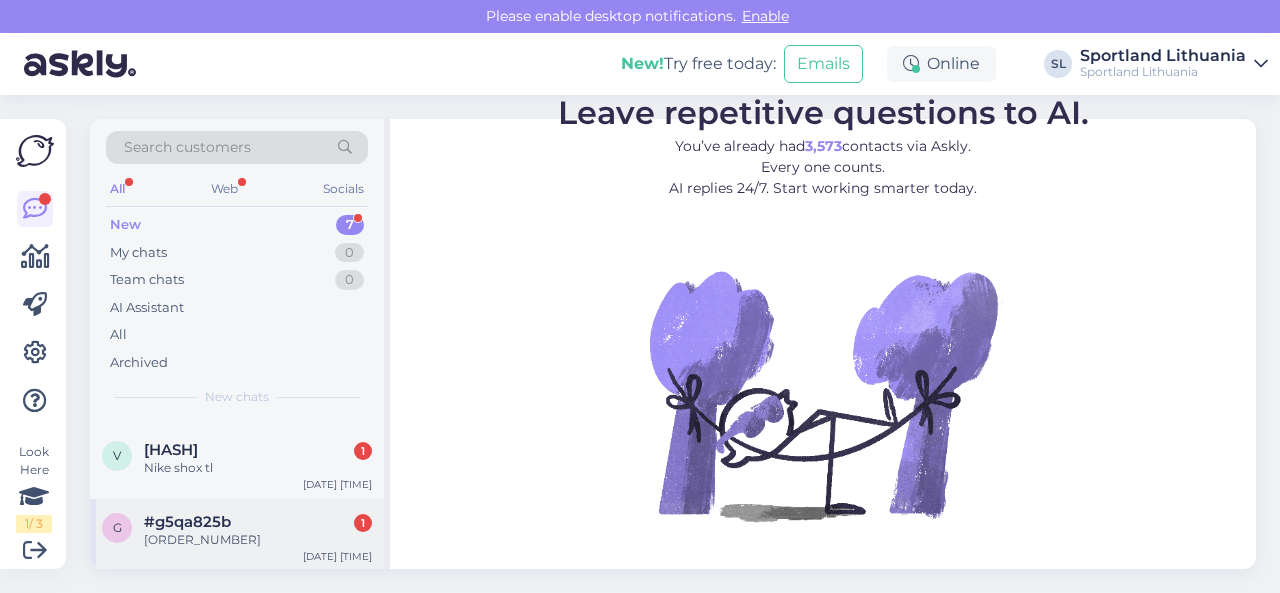 click on "#[CODE] [NUMBER]" at bounding box center [258, 522] 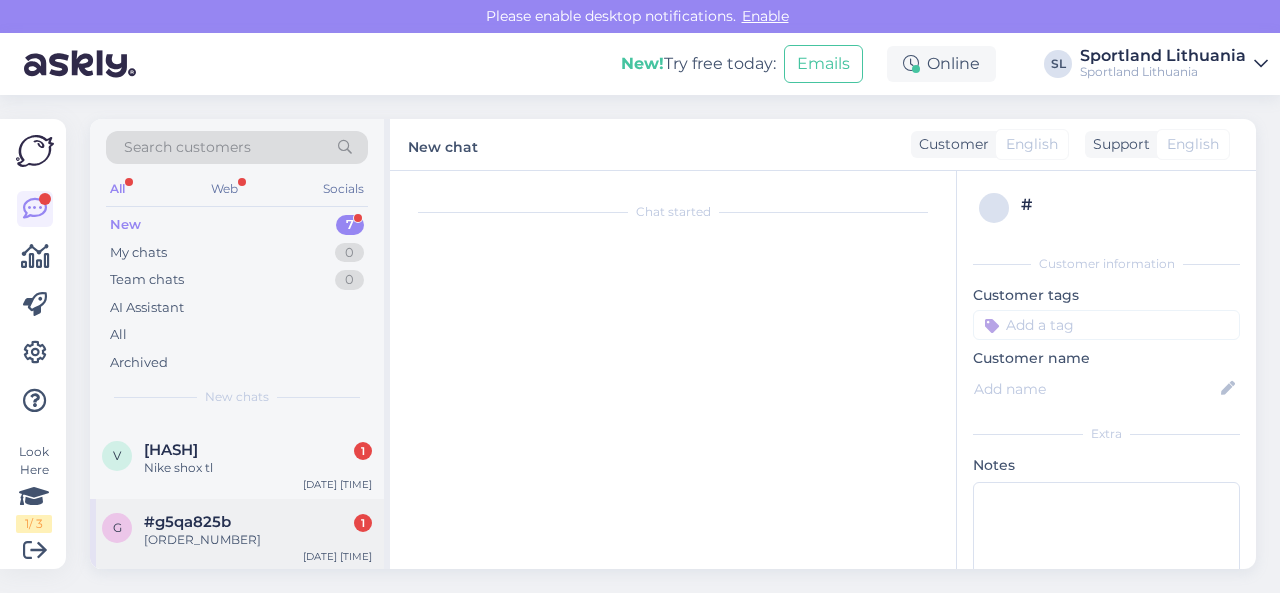 scroll, scrollTop: 176, scrollLeft: 0, axis: vertical 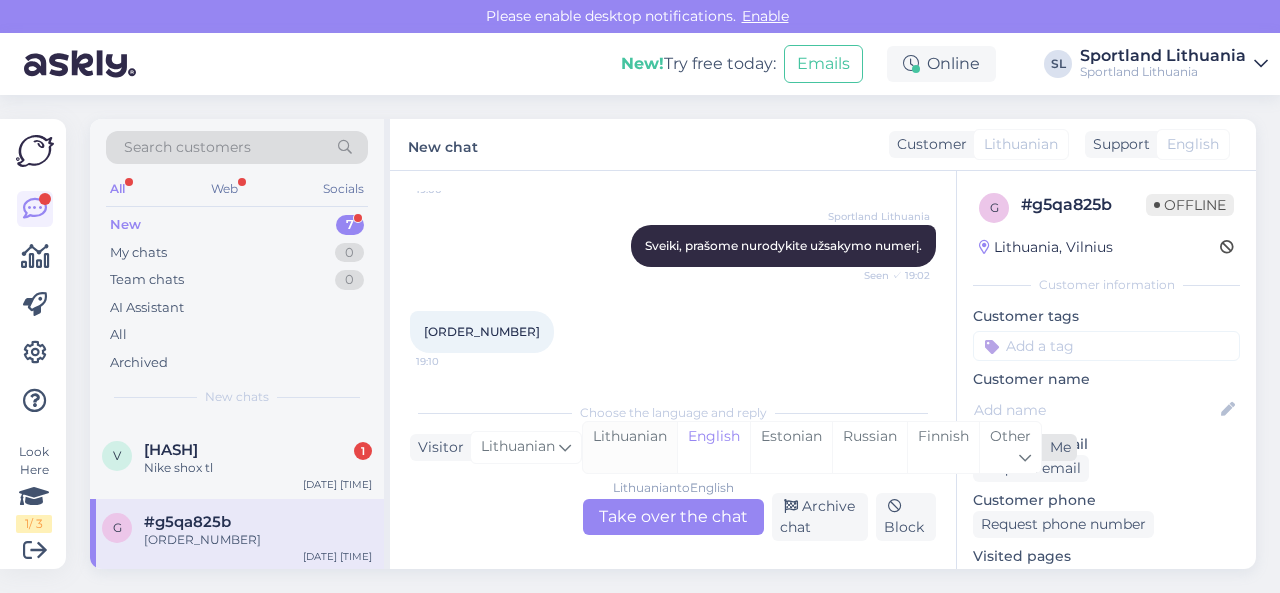 click on "Lithuanian" at bounding box center (630, 447) 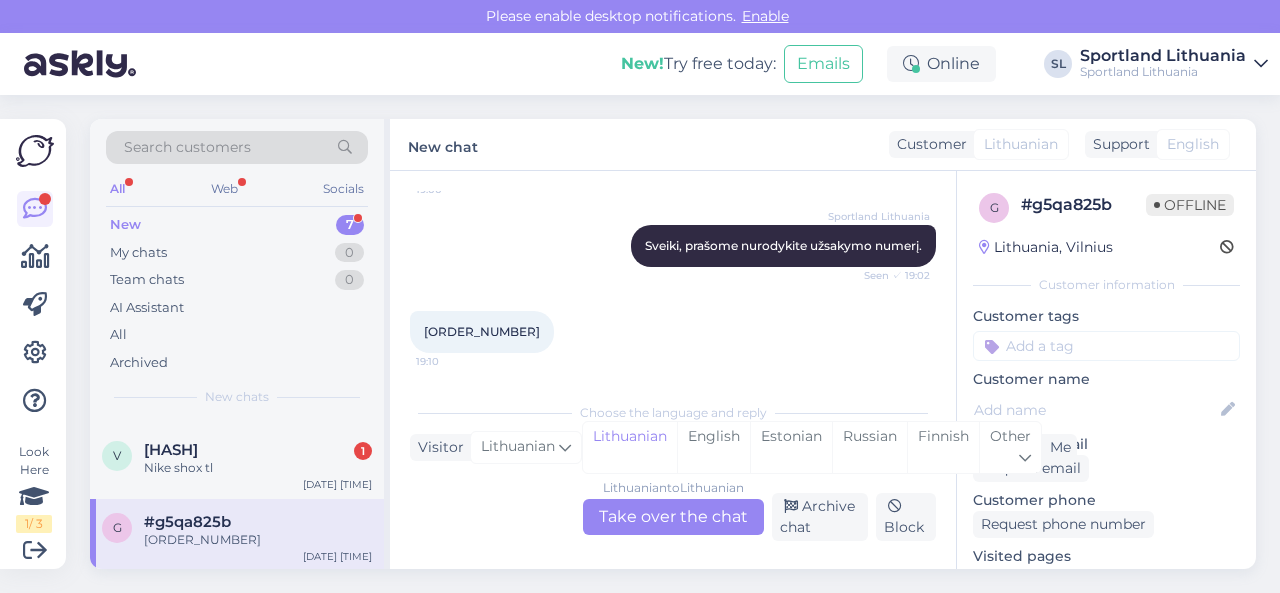 click on "Lithuanian  to  Lithuanian Take over the chat" at bounding box center [673, 517] 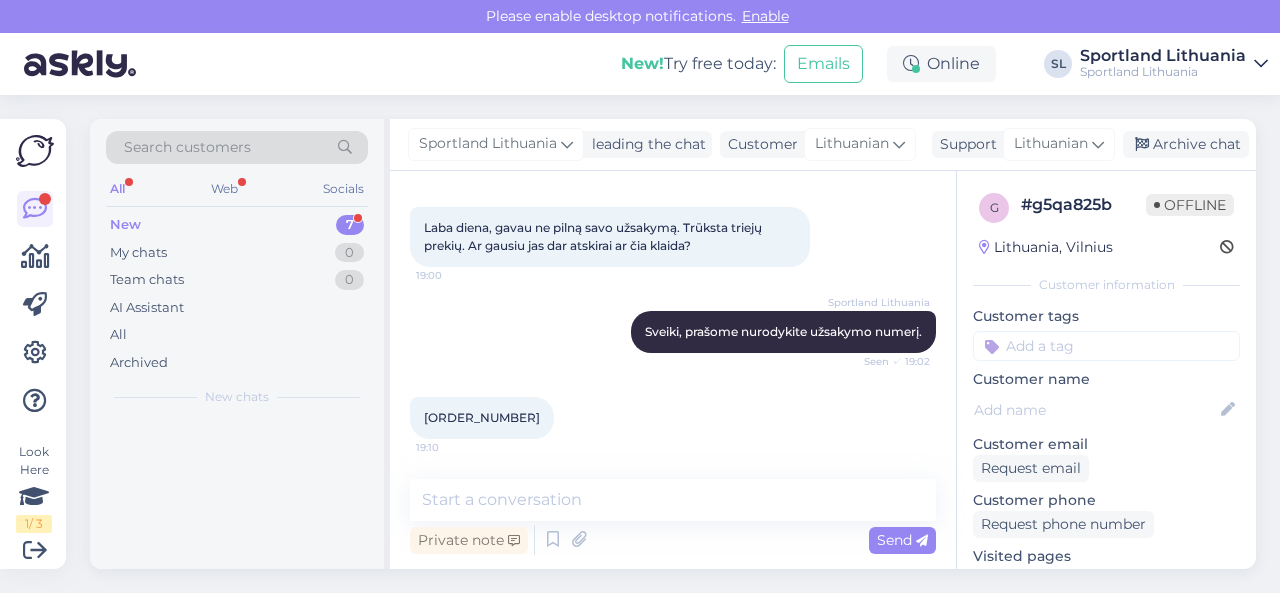 scroll, scrollTop: 89, scrollLeft: 0, axis: vertical 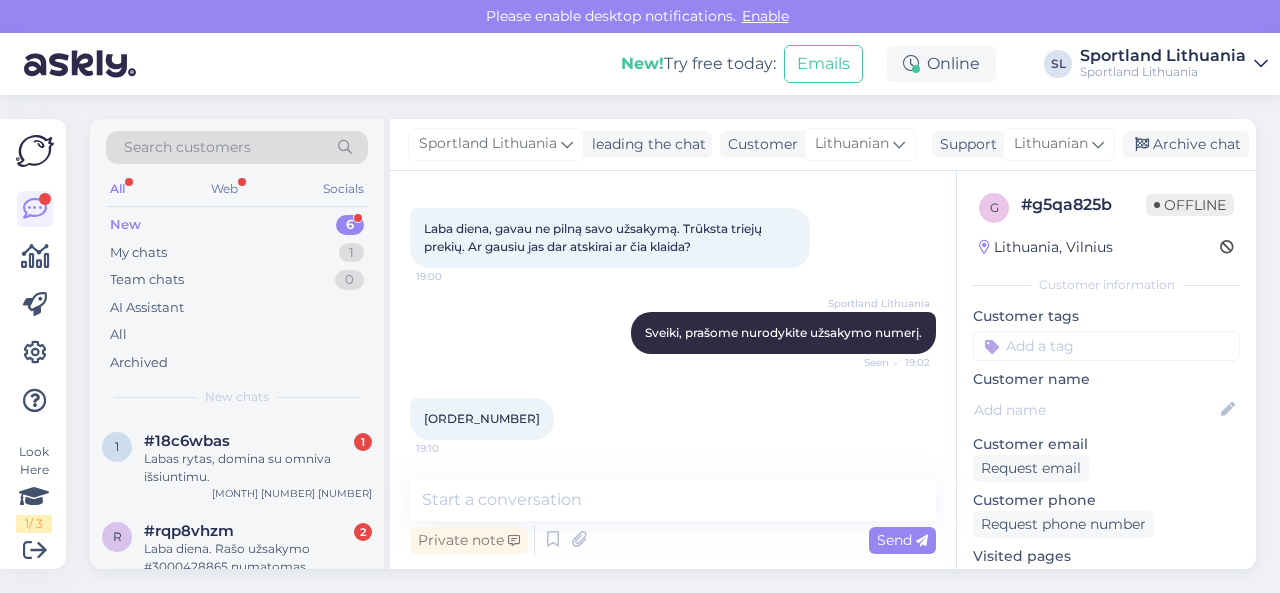 click on "[ORDER_NUMBER]" at bounding box center [482, 418] 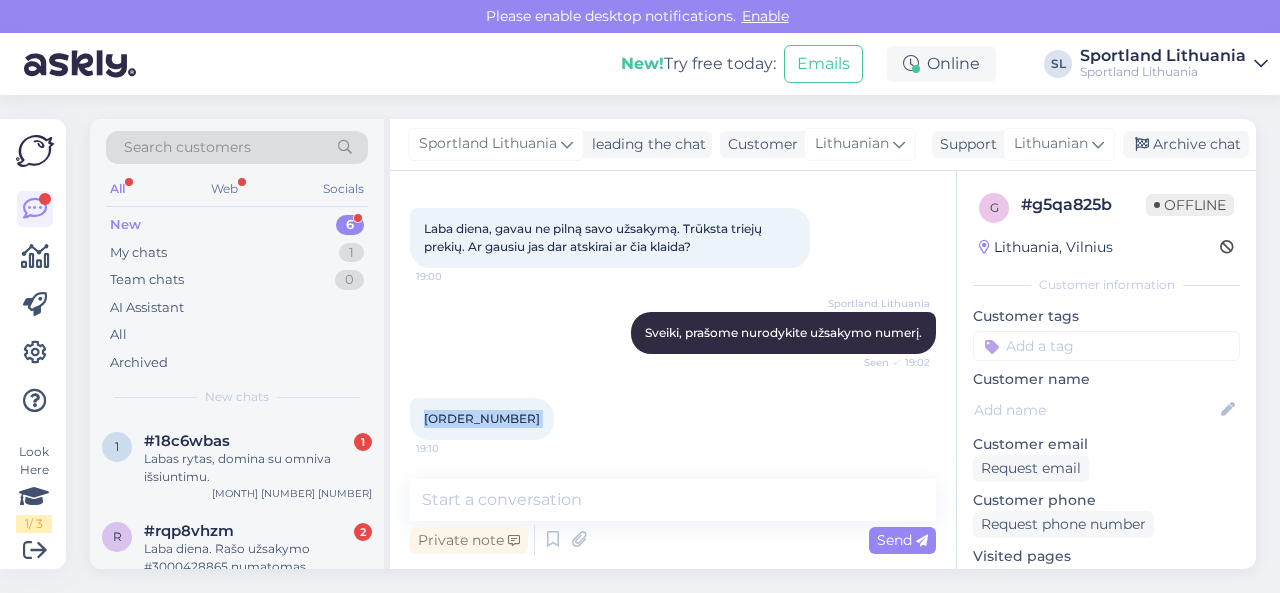 click on "[ORDER_NUMBER]" at bounding box center [482, 418] 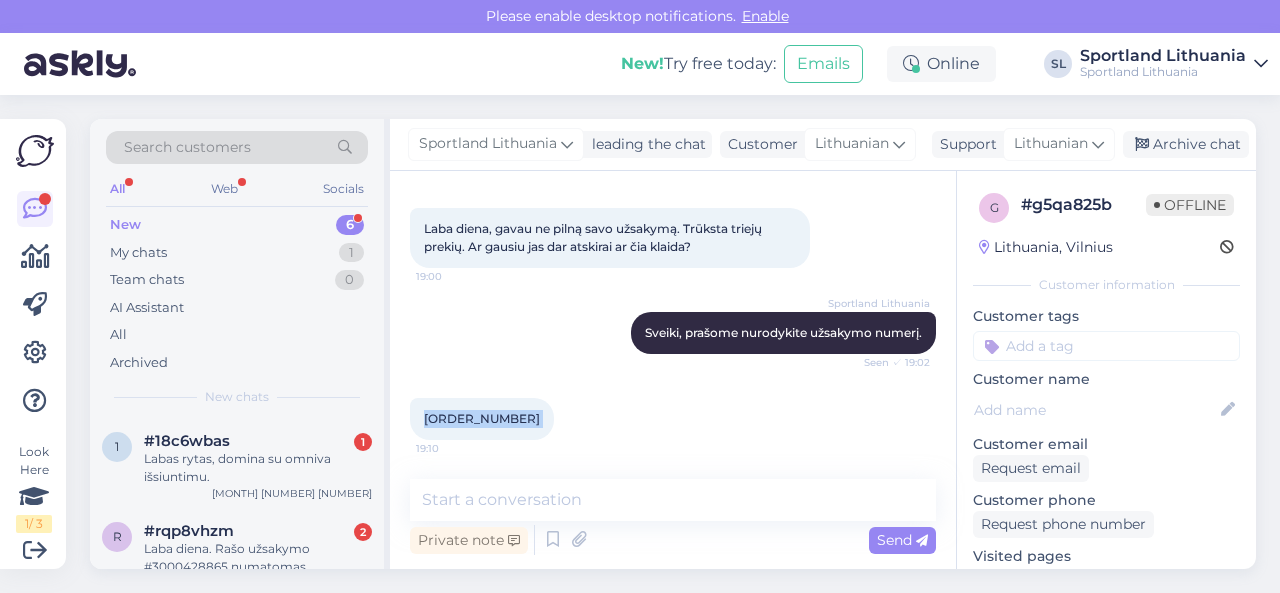 copy on "[NUMBER] 19:10" 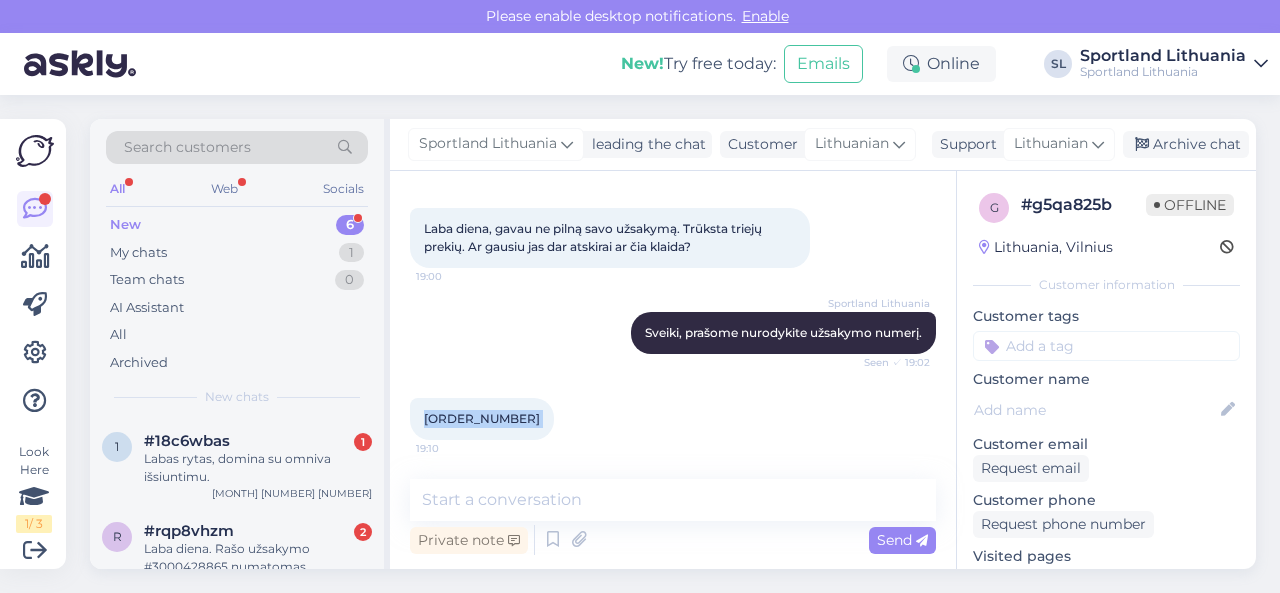 click on "[NUMBER] 19:10" at bounding box center [673, 419] 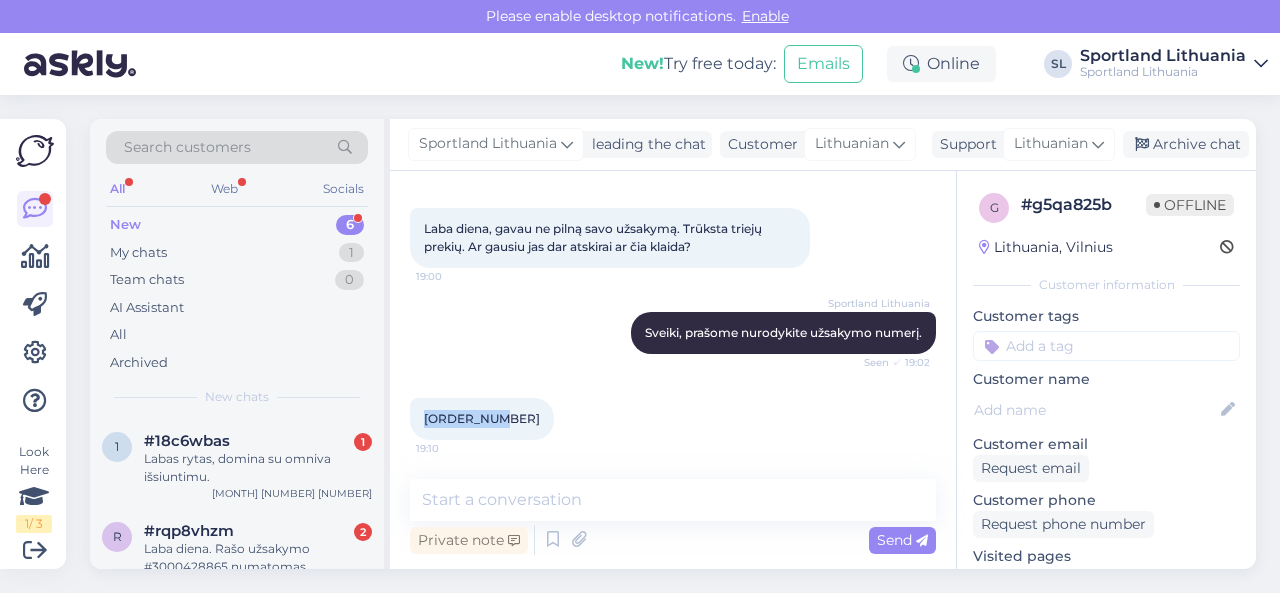 drag, startPoint x: 507, startPoint y: 417, endPoint x: 394, endPoint y: 388, distance: 116.6619 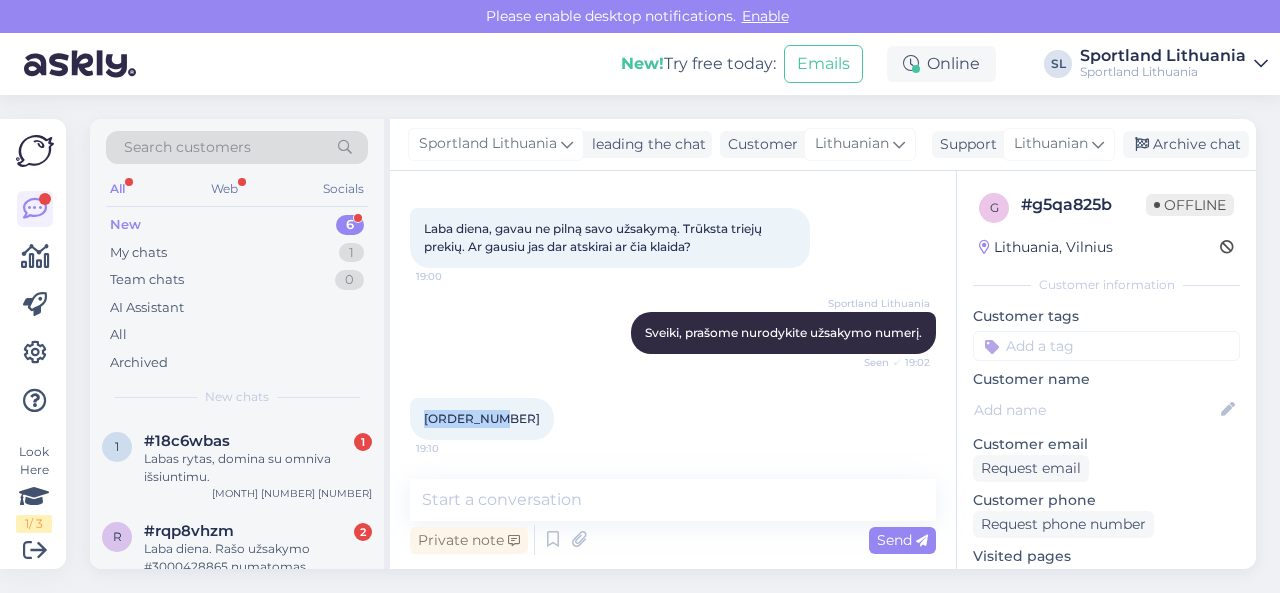 click on "Chat started [DATE] [TIME] Laba diena, gavau ne pilną savo užsakymą. Trūksta triejų prekių. Ar gausiu jas dar atskirai ar čia klaida? [TIME]  Sportland Lithuania Sveiki, prašome nurodykite užsakymo numerį.  Seen ✓ [TIME]  [ORDER_NUMBER] [TIME]  Private note Send" at bounding box center [673, 370] 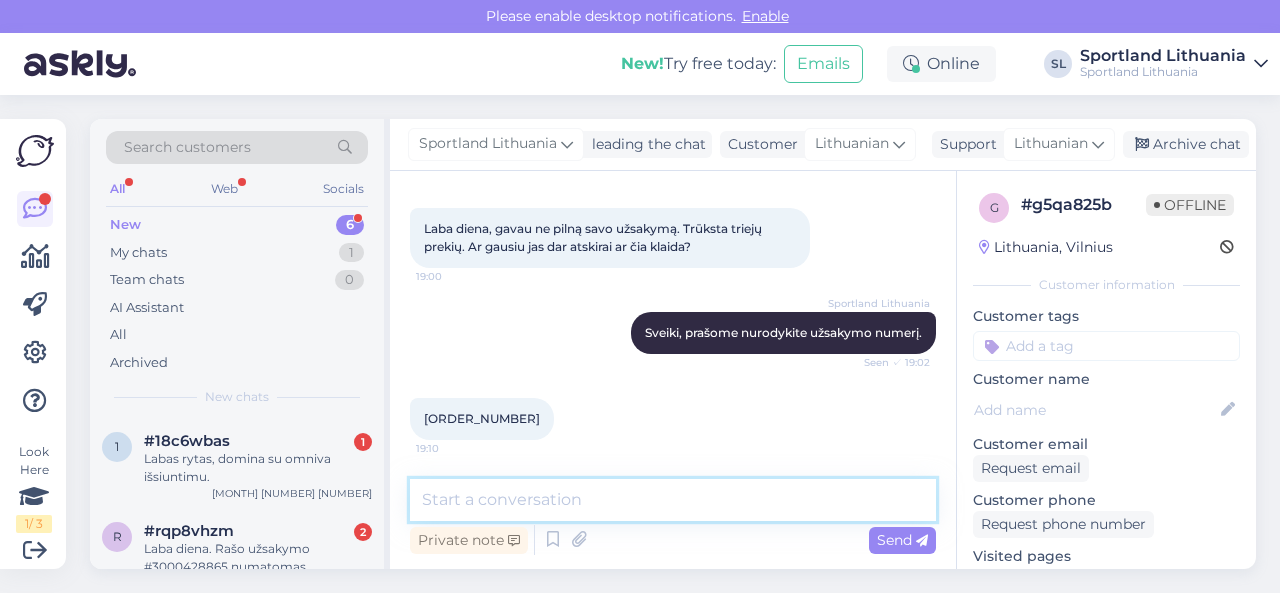 click at bounding box center [673, 500] 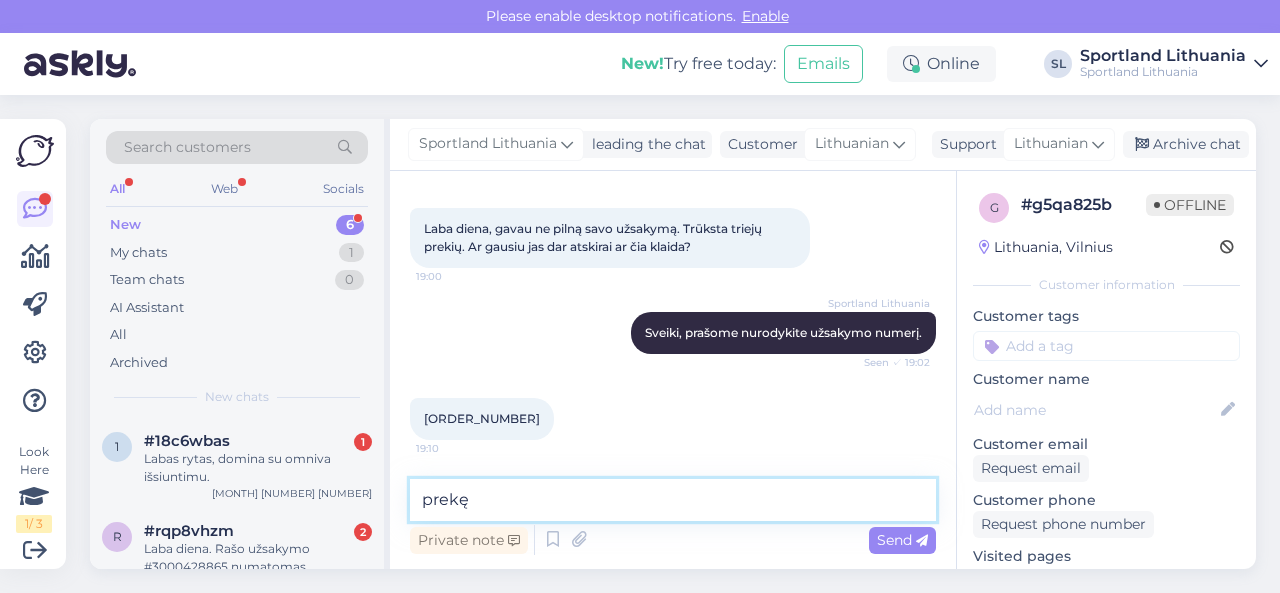 paste on "NIKE SPORTSWEAR ESSENTIAL SKU: 58394024175" 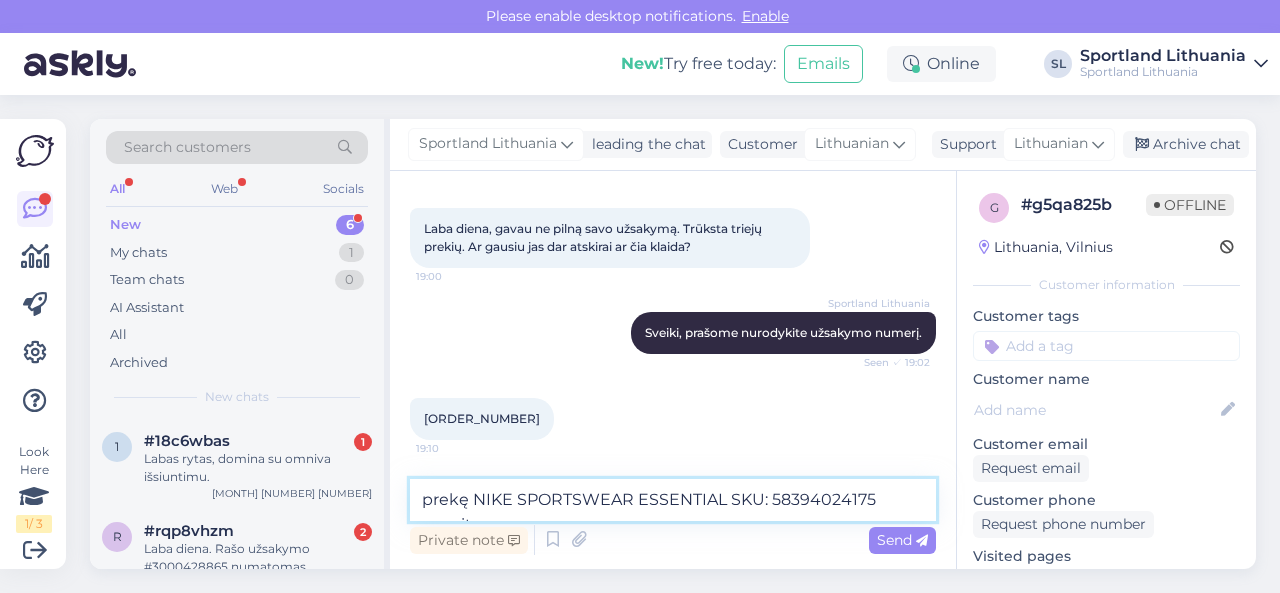 scroll, scrollTop: 113, scrollLeft: 0, axis: vertical 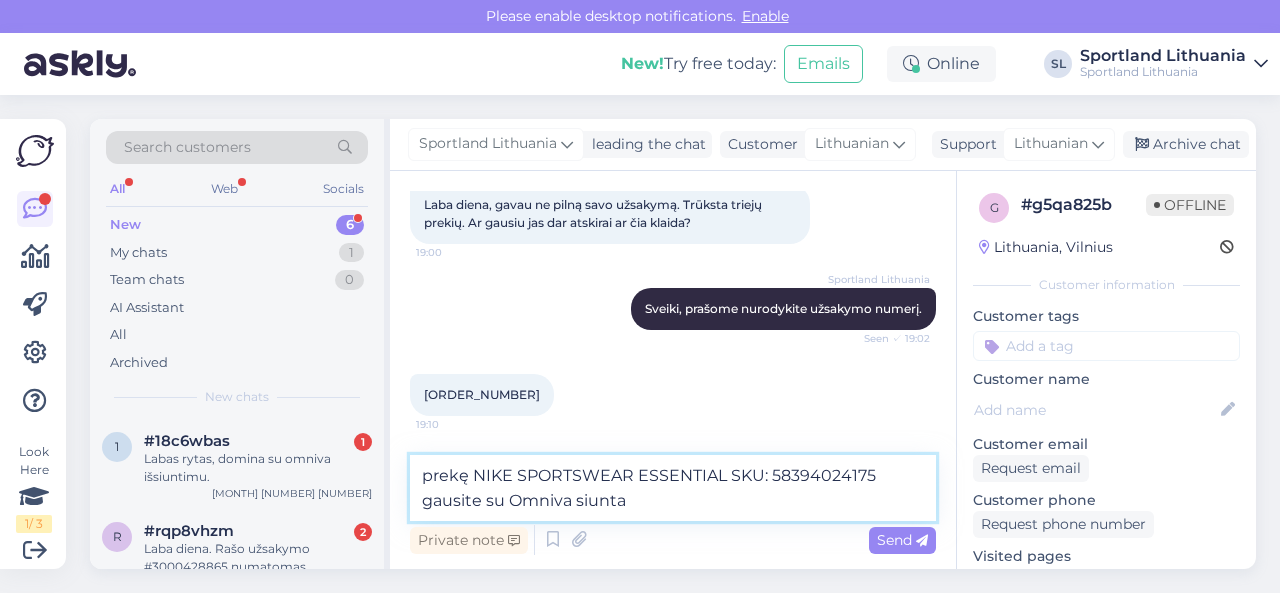 paste on "[TRACKING_CODE]" 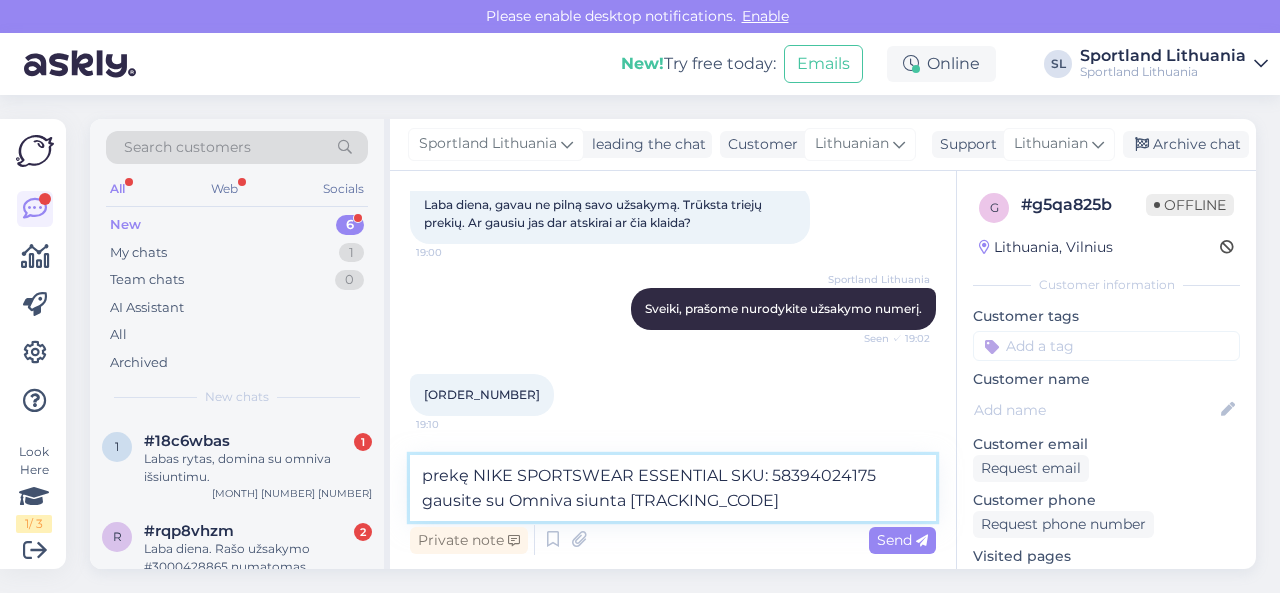 scroll, scrollTop: 138, scrollLeft: 0, axis: vertical 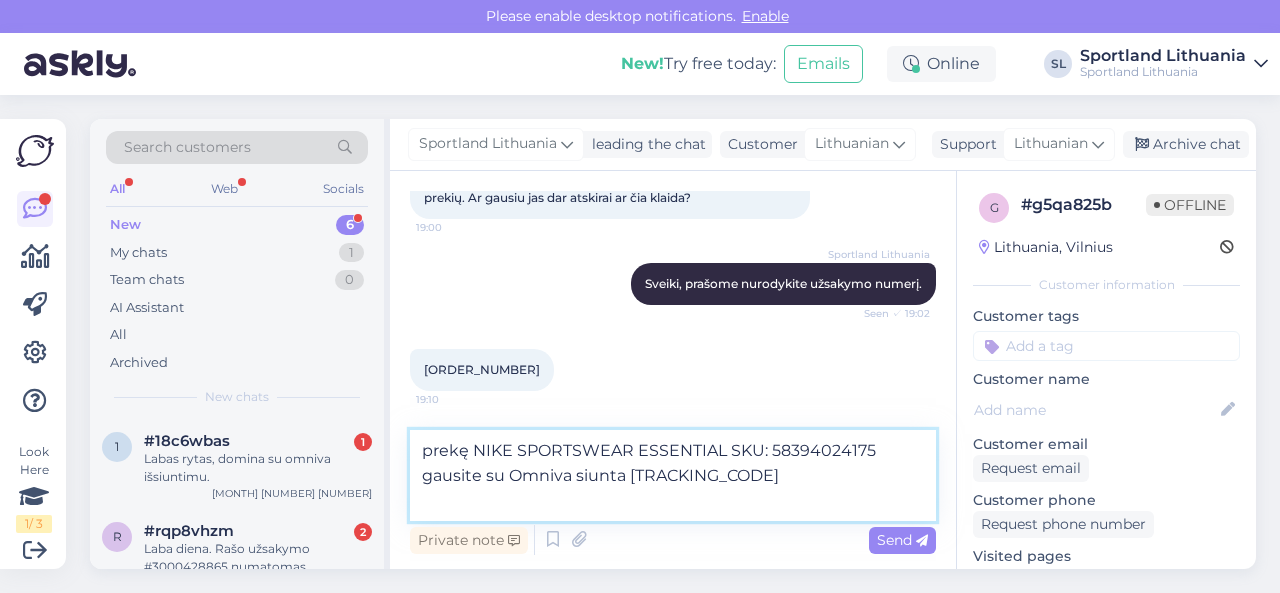 click on "prekę NIKE SPORTSWEAR ESSENTIAL SKU: 58394024175 gausite su Omniva siunta [TRACKING_CODE]" at bounding box center (673, 475) 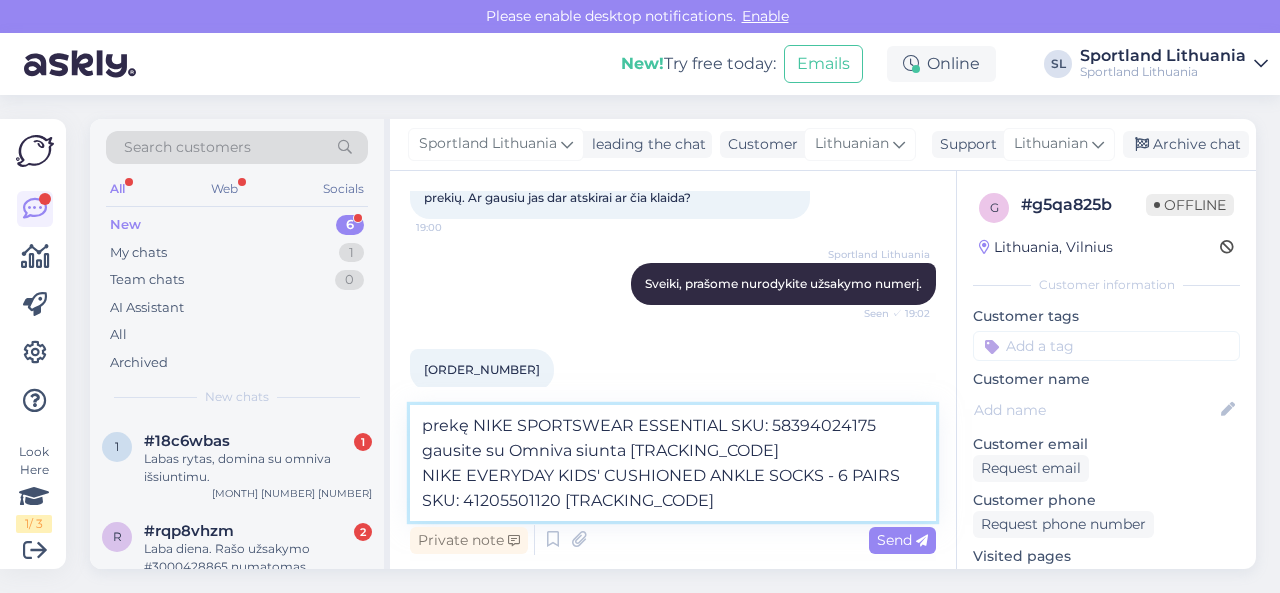 scroll, scrollTop: 163, scrollLeft: 0, axis: vertical 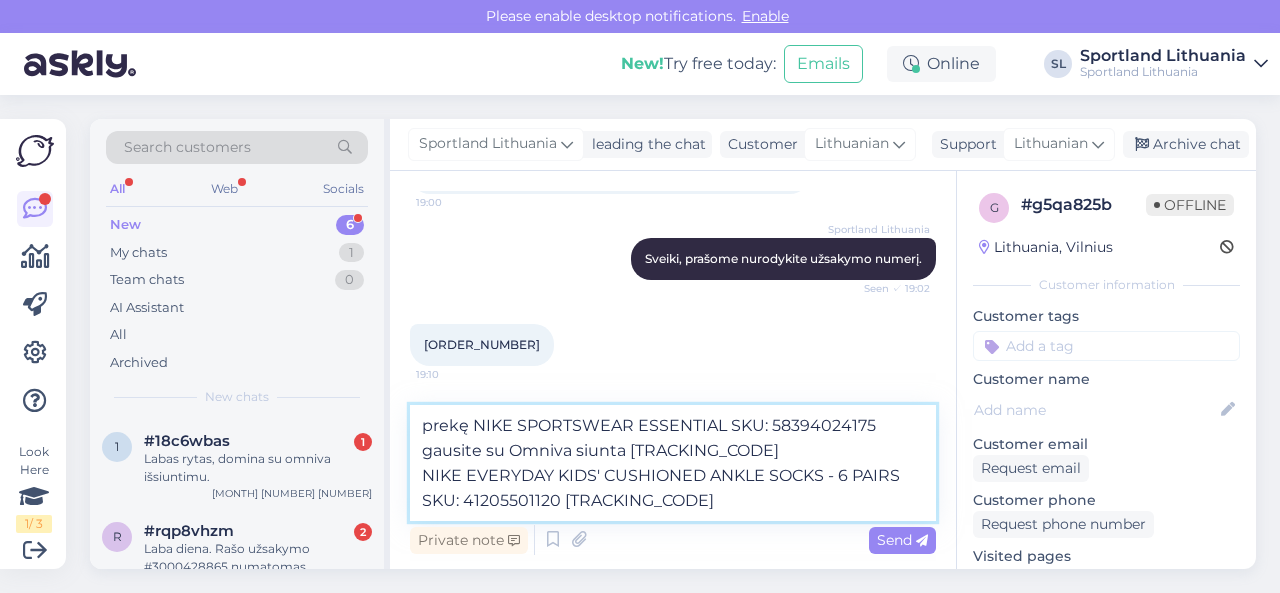 click on "prekę NIKE SPORTSWEAR ESSENTIAL SKU: 58394024175 gausite su Omniva siunta [TRACKING_CODE]
NIKE EVERYDAY KIDS' CUSHIONED ANKLE SOCKS - 6 PAIRS SKU: 41205501120 [TRACKING_CODE]" at bounding box center (673, 463) 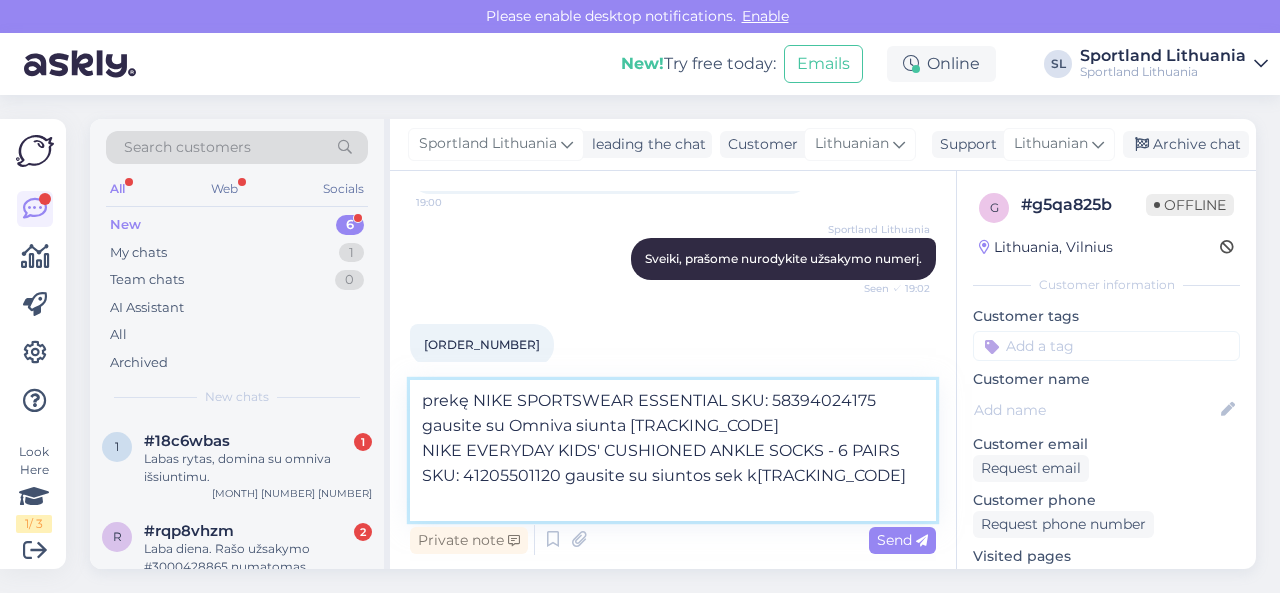 scroll, scrollTop: 176, scrollLeft: 0, axis: vertical 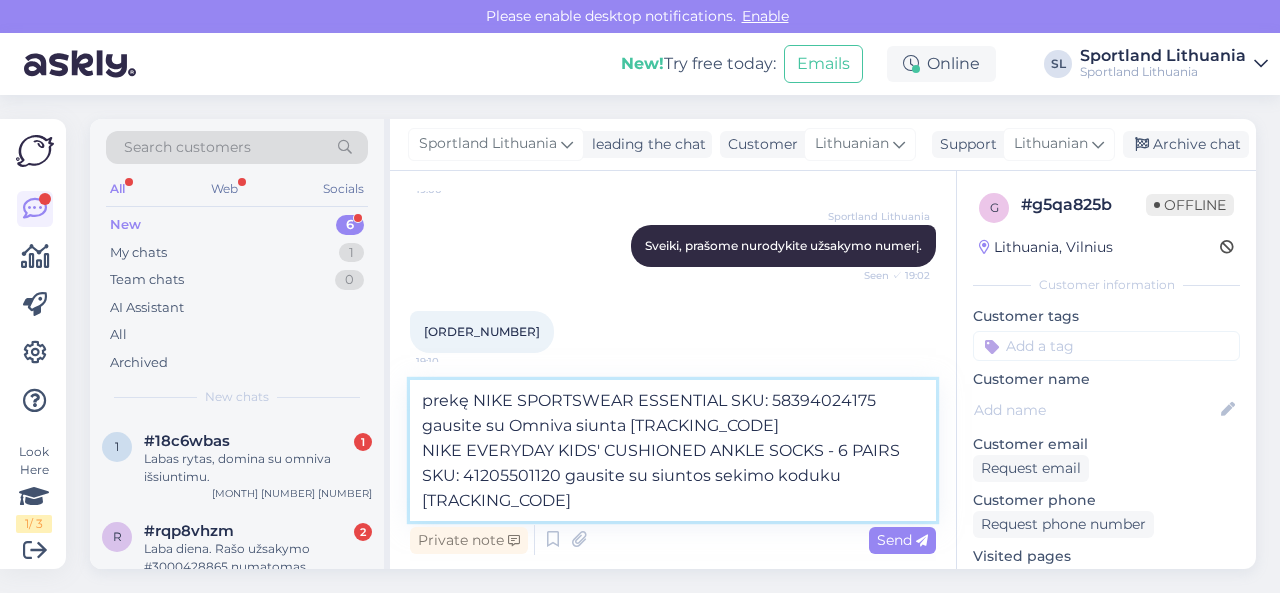 click on "prekę NIKE SPORTSWEAR ESSENTIAL SKU: 58394024175 gausite su Omniva siunta [TRACKING_CODE]
NIKE EVERYDAY KIDS' CUSHIONED ANKLE SOCKS - 6 PAIRS SKU: 41205501120 gausite su siuntos sekimo koduku [TRACKING_CODE]" at bounding box center [673, 450] 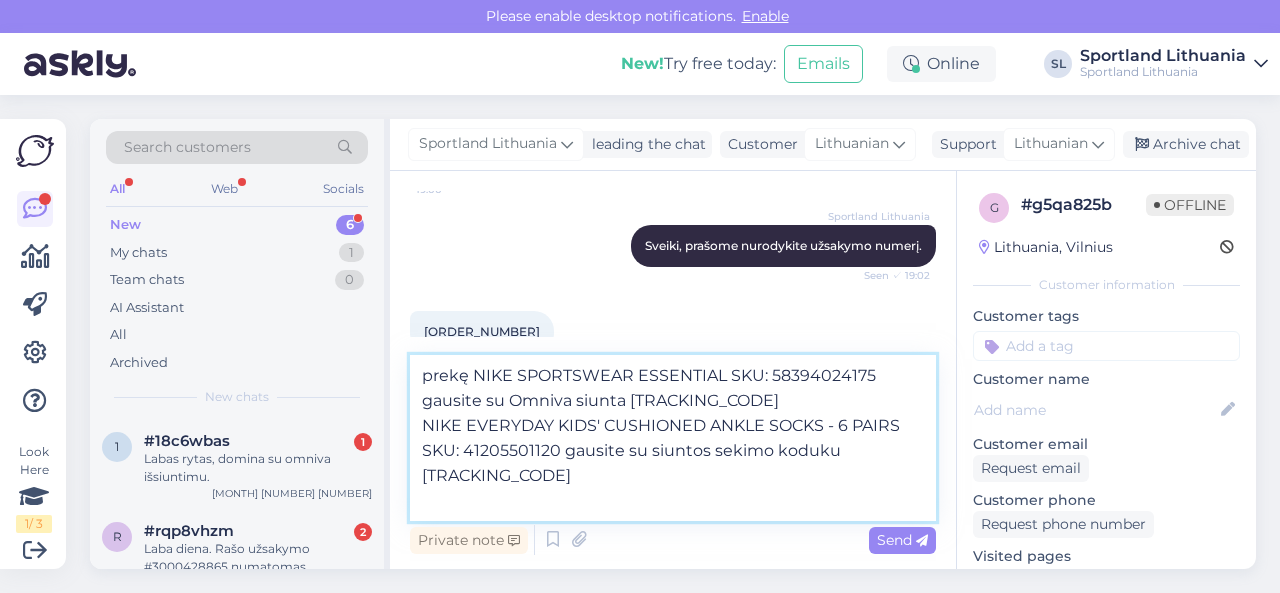 paste on "TIMBERLAND JUNIOR LINCOLN PEAK HIKER SKU: 09147203240  [TRACKING_CODE]" 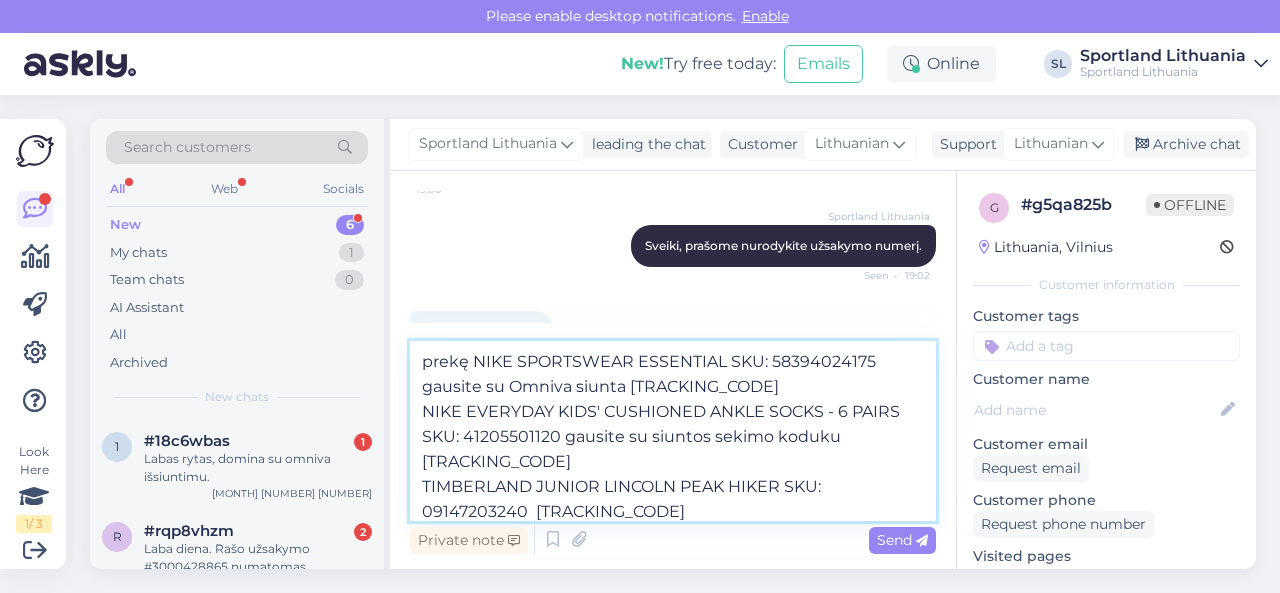 click on "prekę NIKE SPORTSWEAR ESSENTIAL SKU: 58394024175 gausite su Omniva siunta [TRACKING_CODE]
NIKE EVERYDAY KIDS' CUSHIONED ANKLE SOCKS - 6 PAIRS SKU: 41205501120 gausite su siuntos sekimo koduku [TRACKING_CODE]
TIMBERLAND JUNIOR LINCOLN PEAK HIKER SKU: 09147203240  [TRACKING_CODE]" at bounding box center [673, 431] 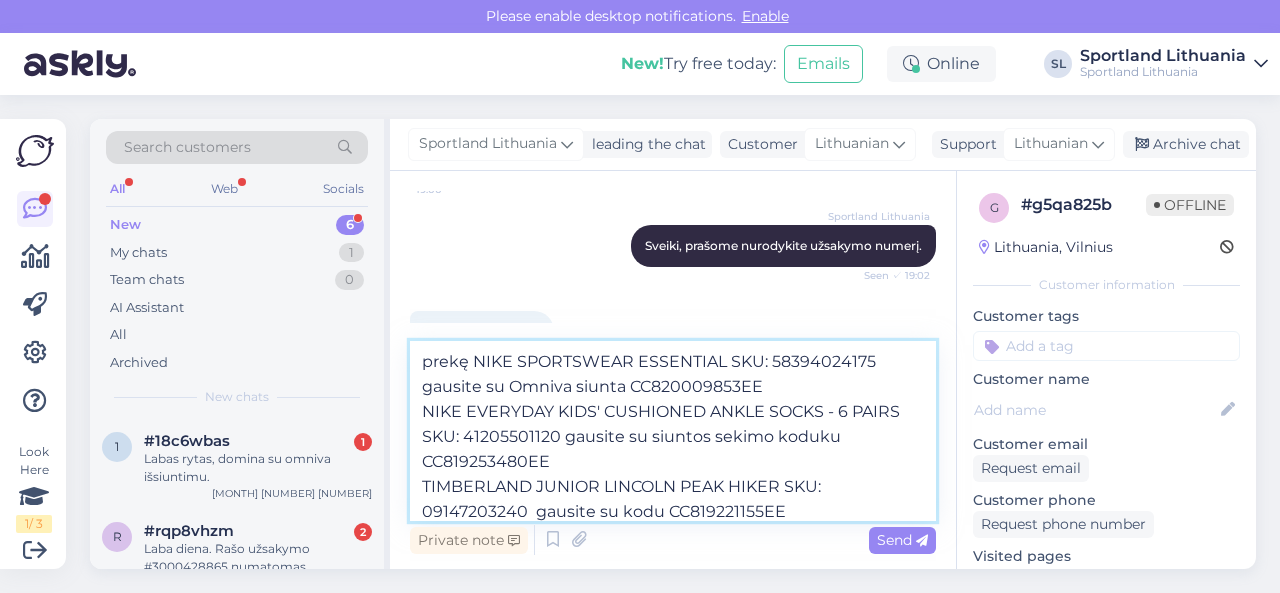 click on "prekę NIKE SPORTSWEAR ESSENTIAL SKU: 58394024175 gausite su Omniva siunta CC820009853EE
NIKE EVERYDAY KIDS' CUSHIONED ANKLE SOCKS - 6 PAIRS SKU: 41205501120 gausite su siuntos sekimo koduku CC819253480EE
TIMBERLAND JUNIOR LINCOLN PEAK HIKER SKU: 09147203240  gausite su kodu CC819221155EE" at bounding box center [673, 431] 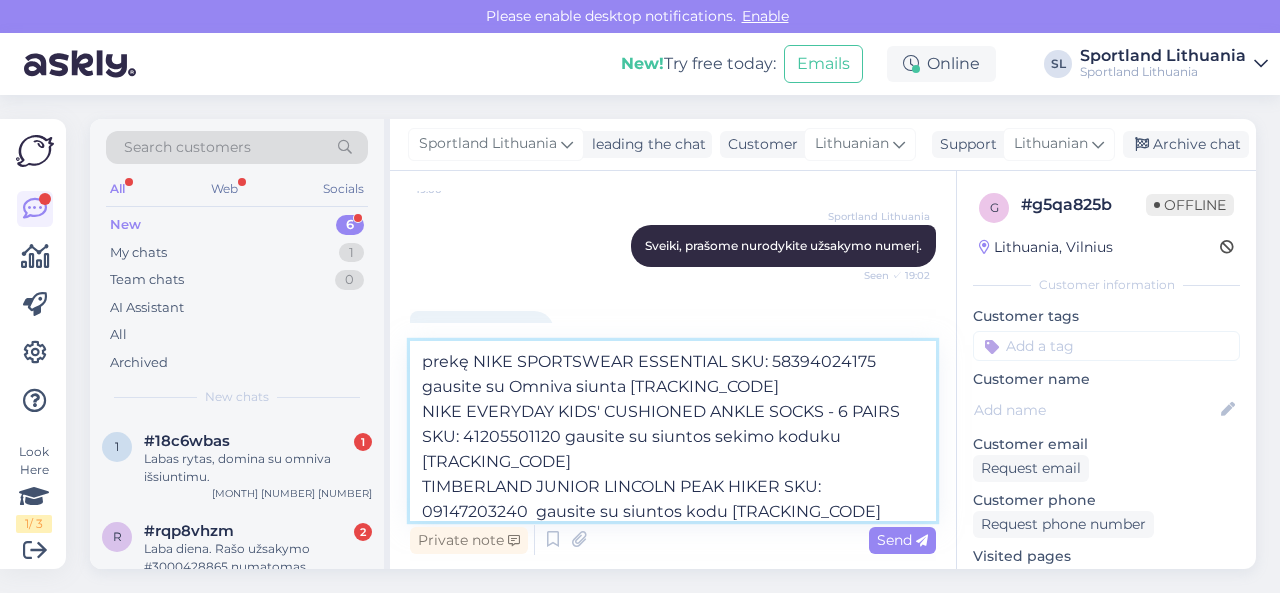 click on "prekę NIKE SPORTSWEAR ESSENTIAL SKU: 58394024175 gausite su Omniva siunta [TRACKING_CODE]
NIKE EVERYDAY KIDS' CUSHIONED ANKLE SOCKS - 6 PAIRS SKU: 41205501120 gausite su siuntos sekimo koduku [TRACKING_CODE]
TIMBERLAND JUNIOR LINCOLN PEAK HIKER SKU: 09147203240  gausite su siuntos kodu [TRACKING_CODE]" at bounding box center [673, 431] 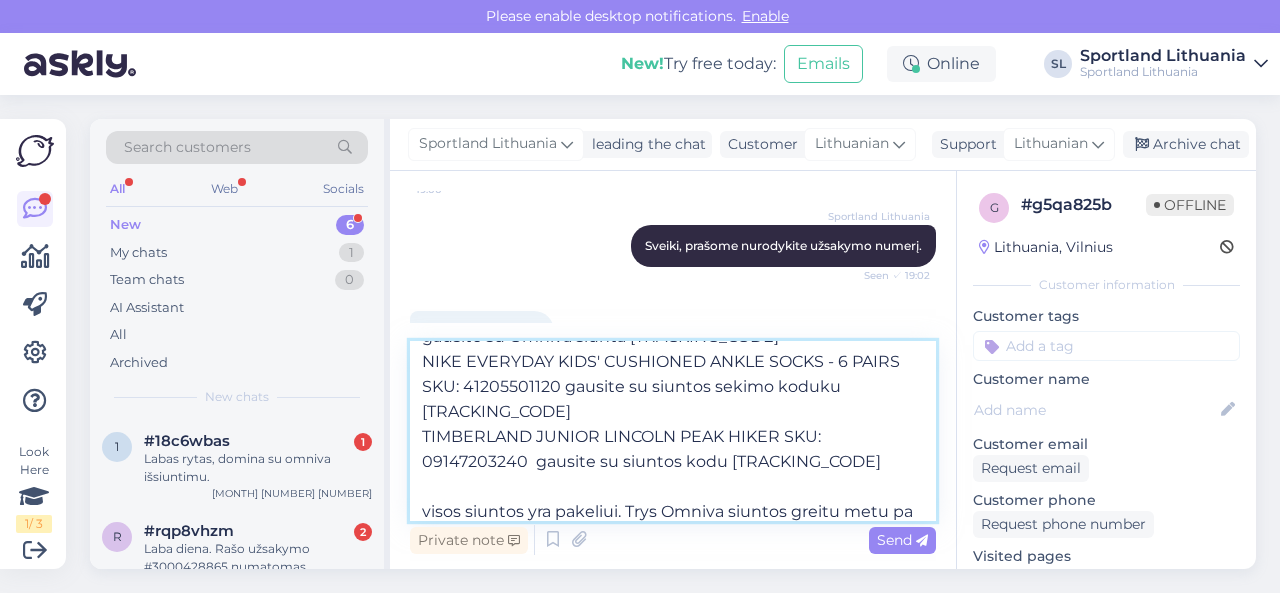 scroll, scrollTop: 75, scrollLeft: 0, axis: vertical 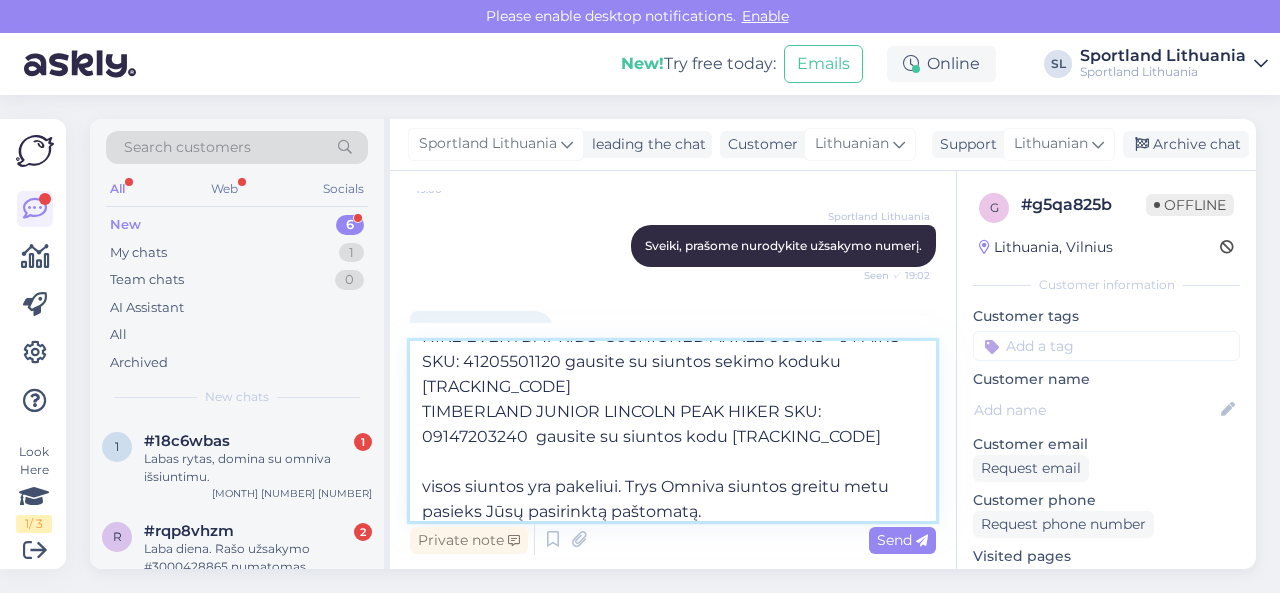 type on "prekę NIKE SPORTSWEAR ESSENTIAL SKU: 58394024175 gausite su Omniva siunta [TRACKING_CODE]
NIKE EVERYDAY KIDS' CUSHIONED ANKLE SOCKS - 6 PAIRS SKU: 41205501120 gausite su siuntos sekimo koduku [TRACKING_CODE]
TIMBERLAND JUNIOR LINCOLN PEAK HIKER SKU: 09147203240  gausite su siuntos kodu [TRACKING_CODE]
visos siuntos yra pakeliui. Trys Omniva siuntos greitu metu pasieks Jūsų pasirinktą paštomatą." 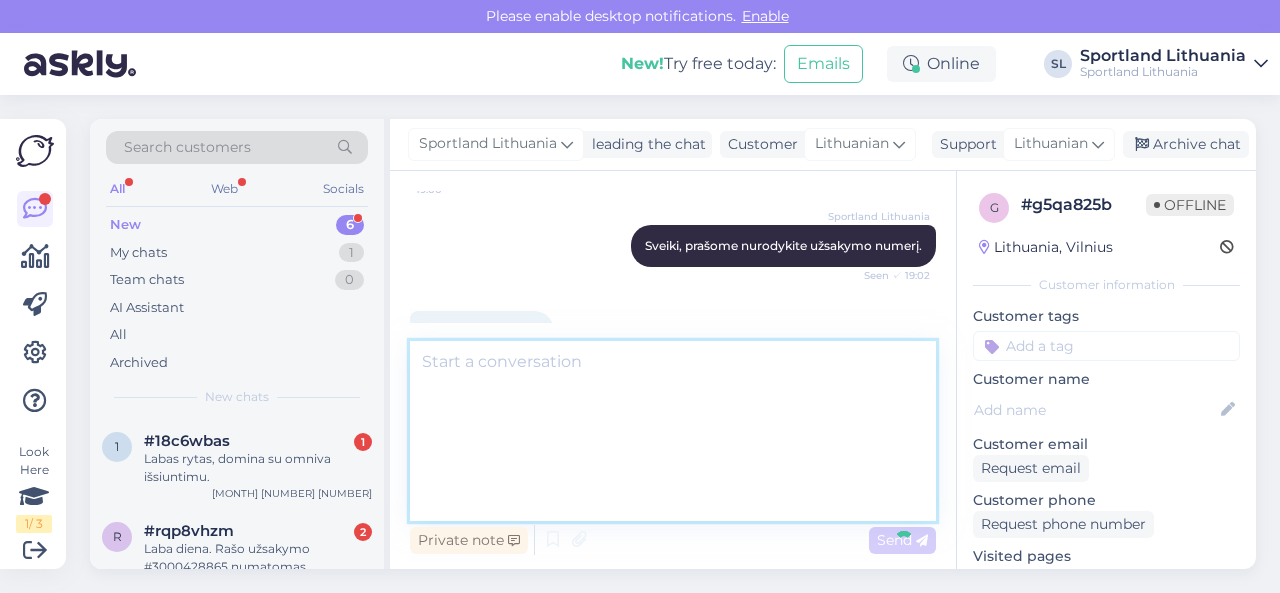 scroll, scrollTop: 379, scrollLeft: 0, axis: vertical 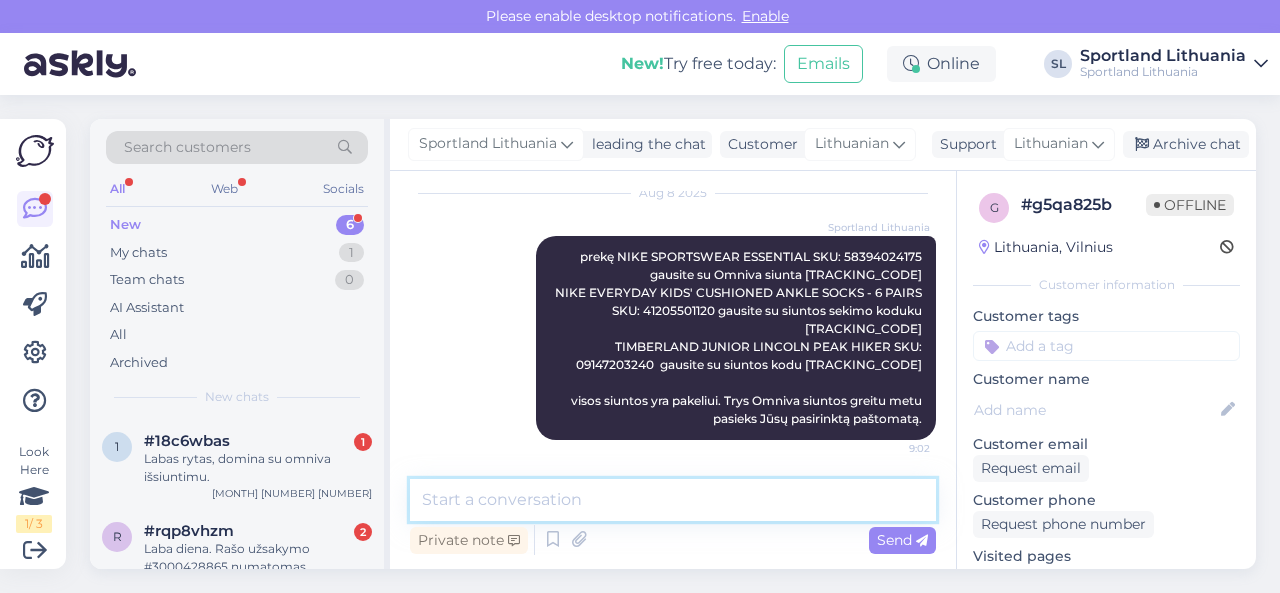 click at bounding box center [673, 500] 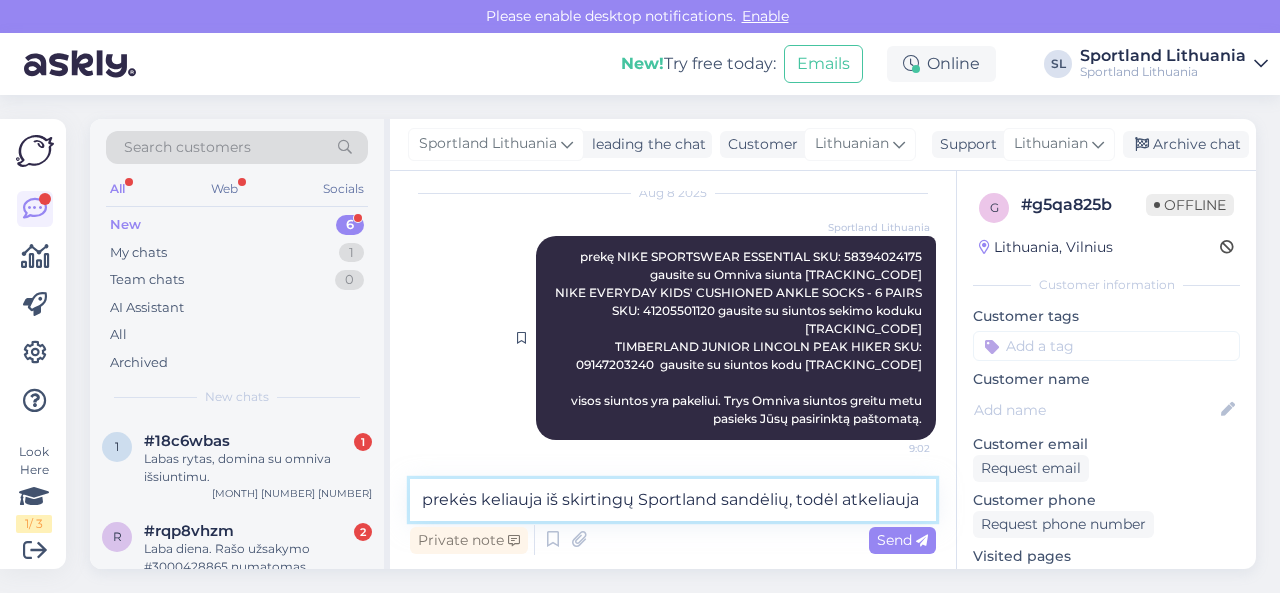 scroll, scrollTop: 403, scrollLeft: 0, axis: vertical 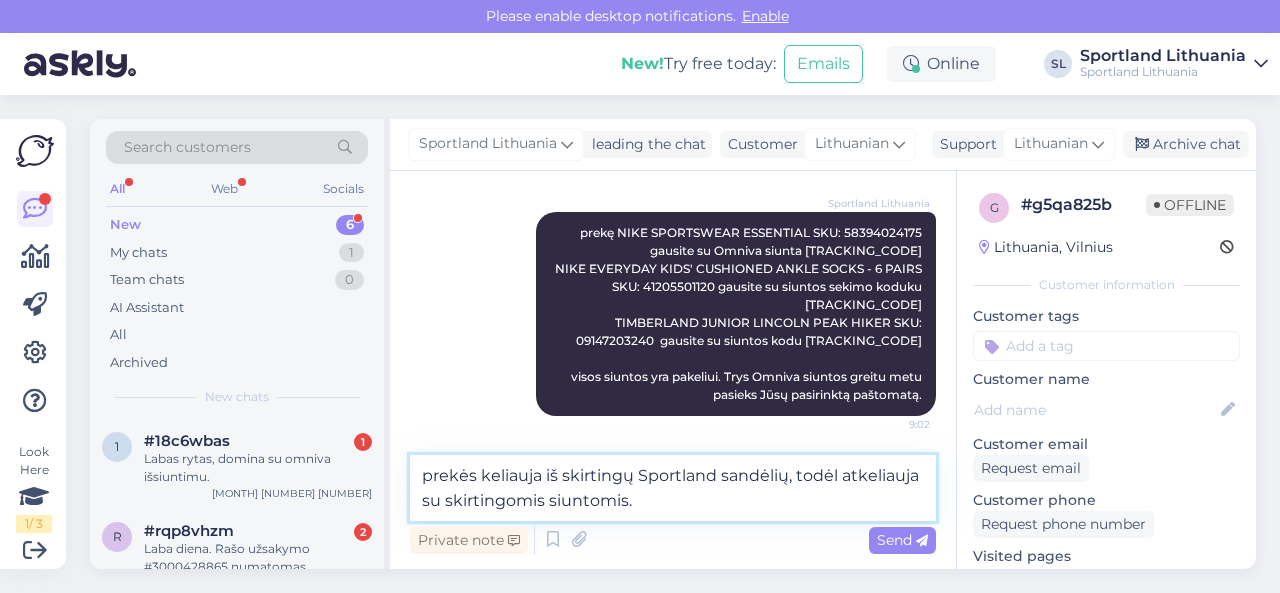 click on "prekės keliauja iš skirtingų Sportland sandėlių, todėl atkeliauja su skirtingomis siuntomis." at bounding box center [673, 488] 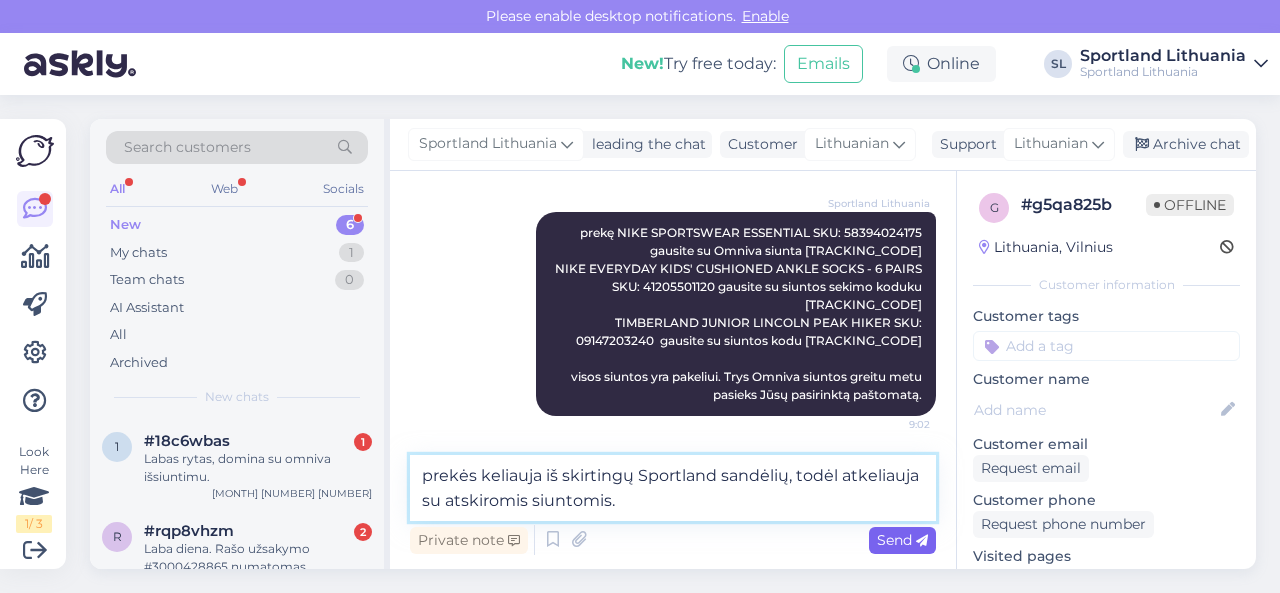 type on "prekės keliauja iš skirtingų Sportland sandėlių, todėl atkeliauja su atskiromis siuntomis." 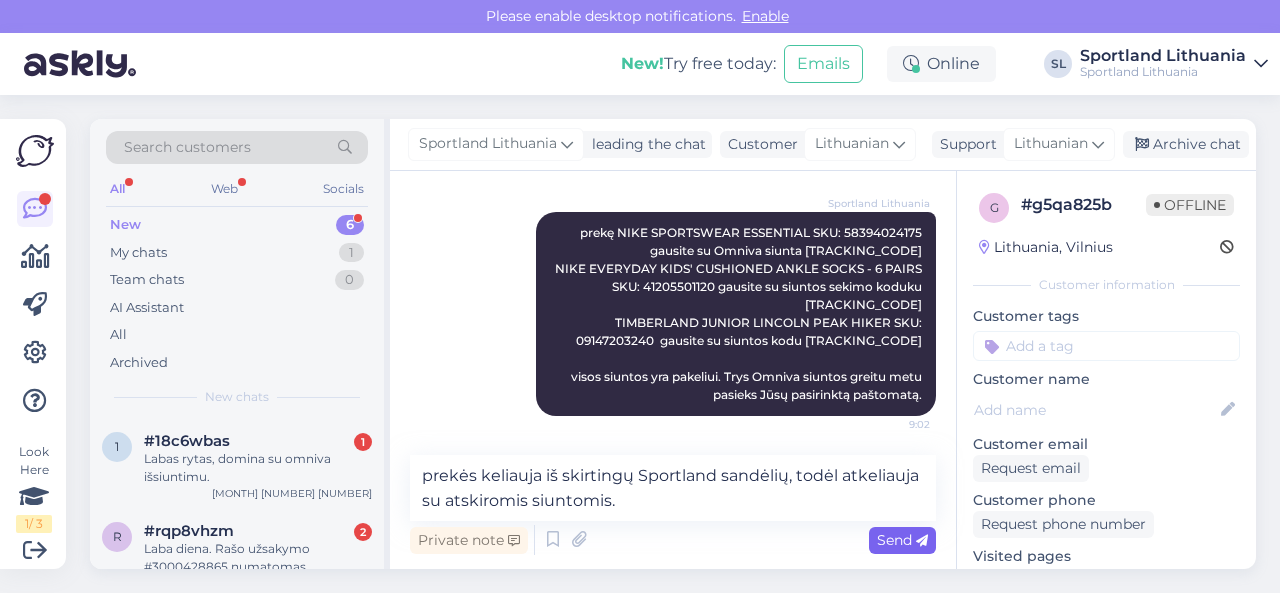 click on "Send" at bounding box center (902, 540) 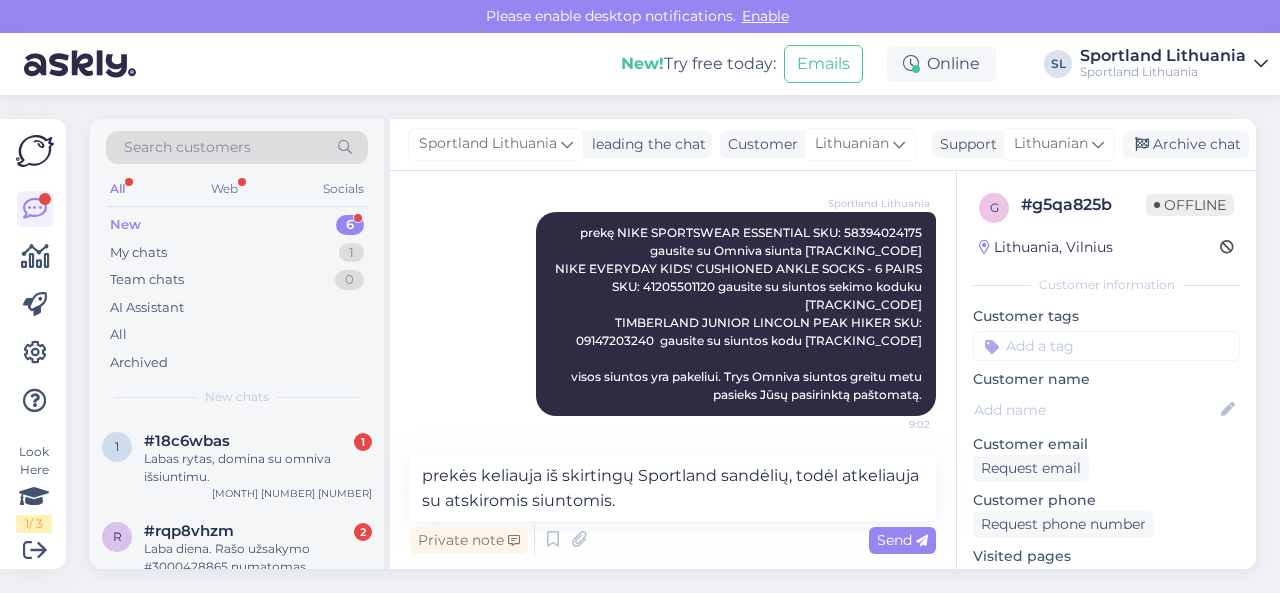 type 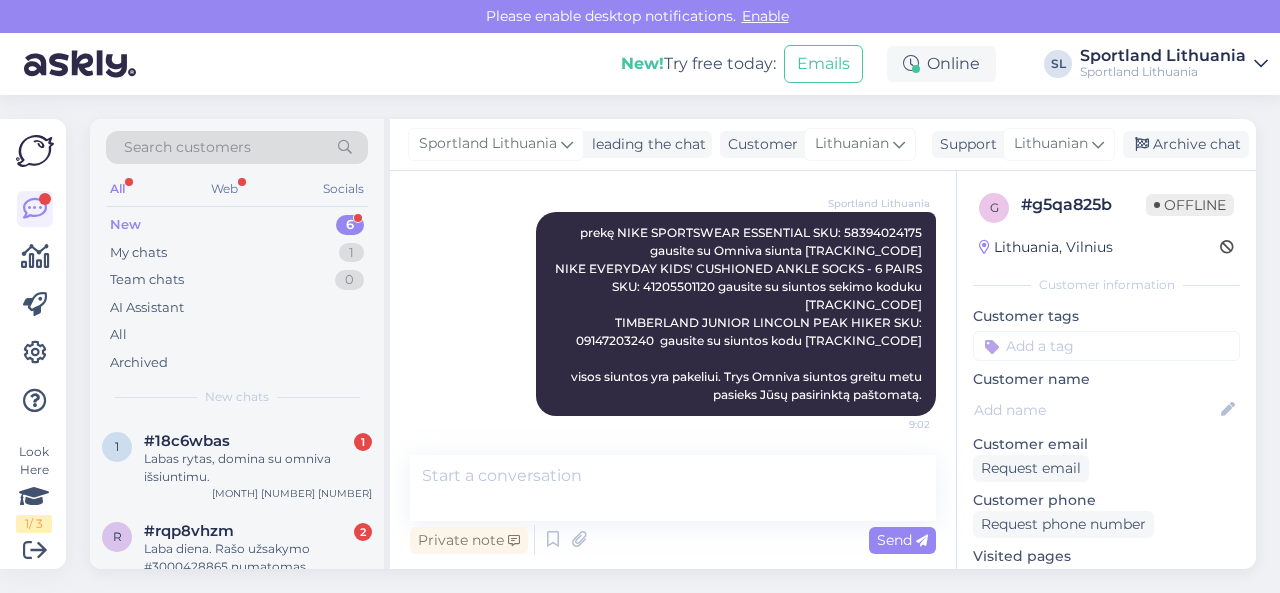 scroll, scrollTop: 483, scrollLeft: 0, axis: vertical 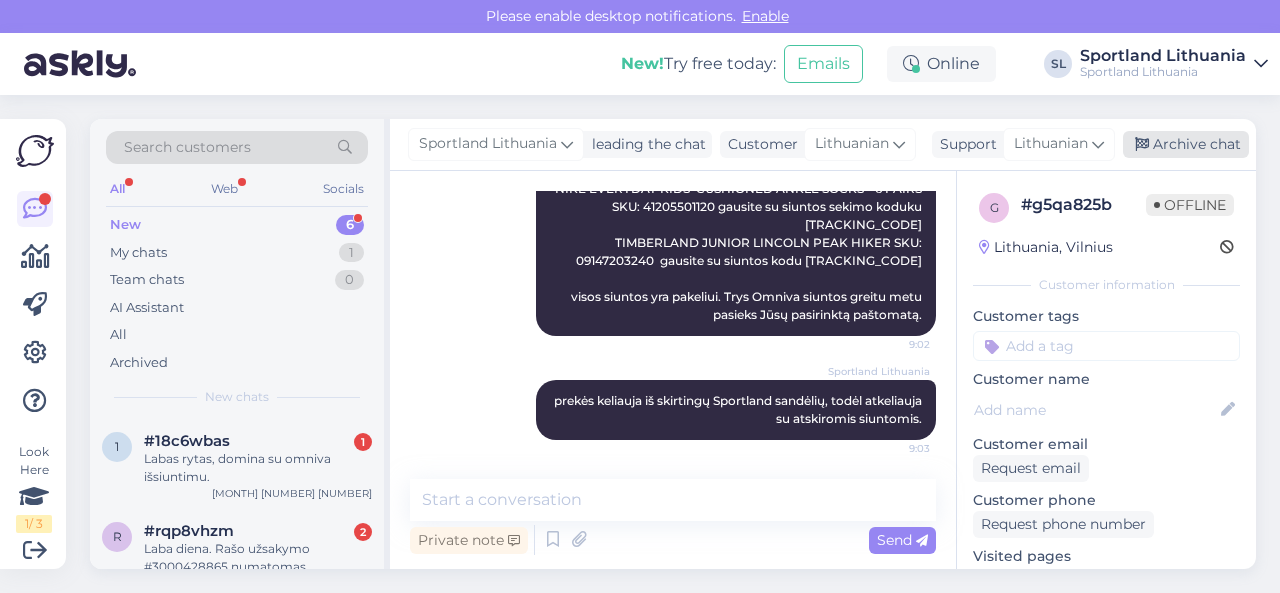 click on "Archive chat" at bounding box center (1186, 144) 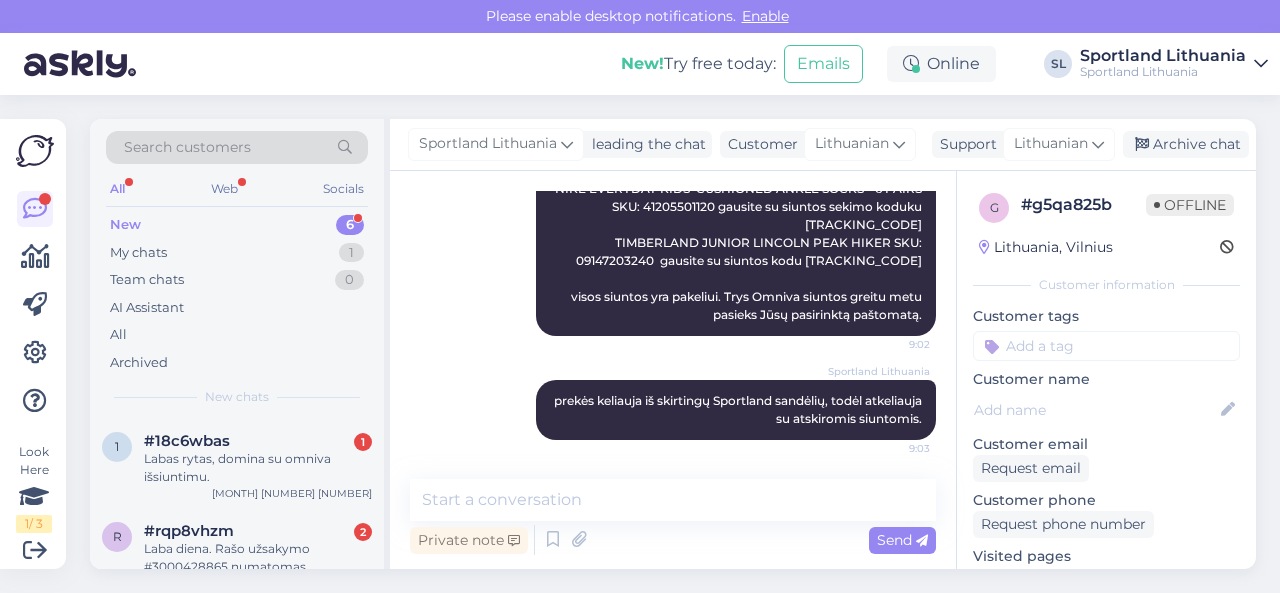 scroll, scrollTop: 490, scrollLeft: 0, axis: vertical 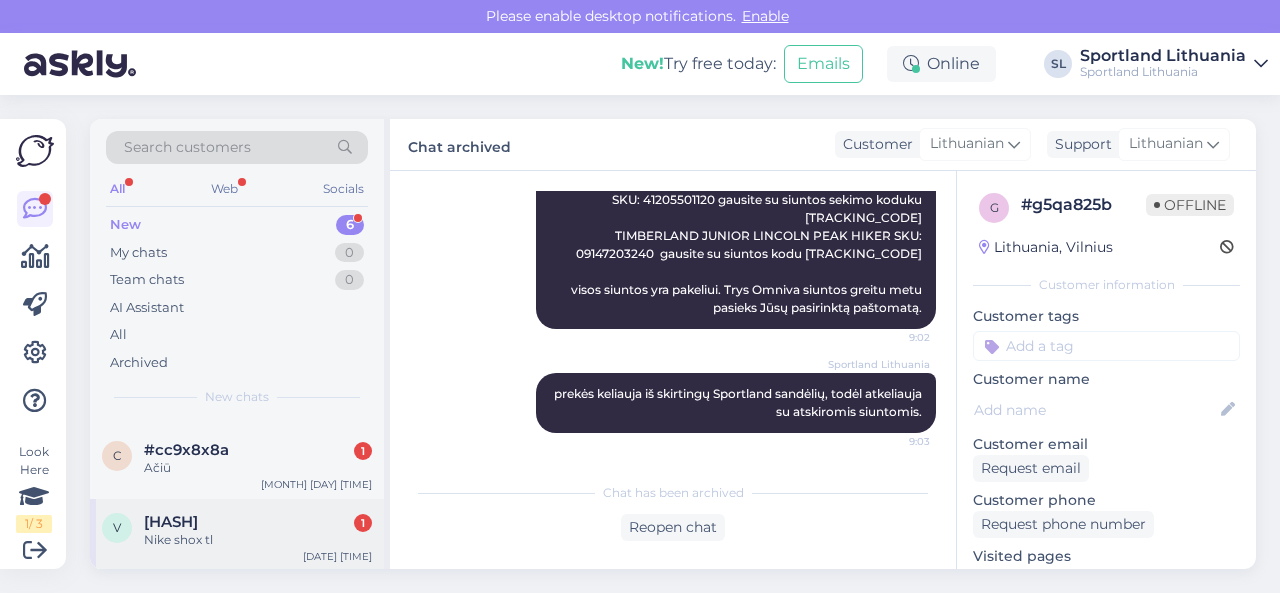click on "#vid0fxg6 1" at bounding box center (258, 522) 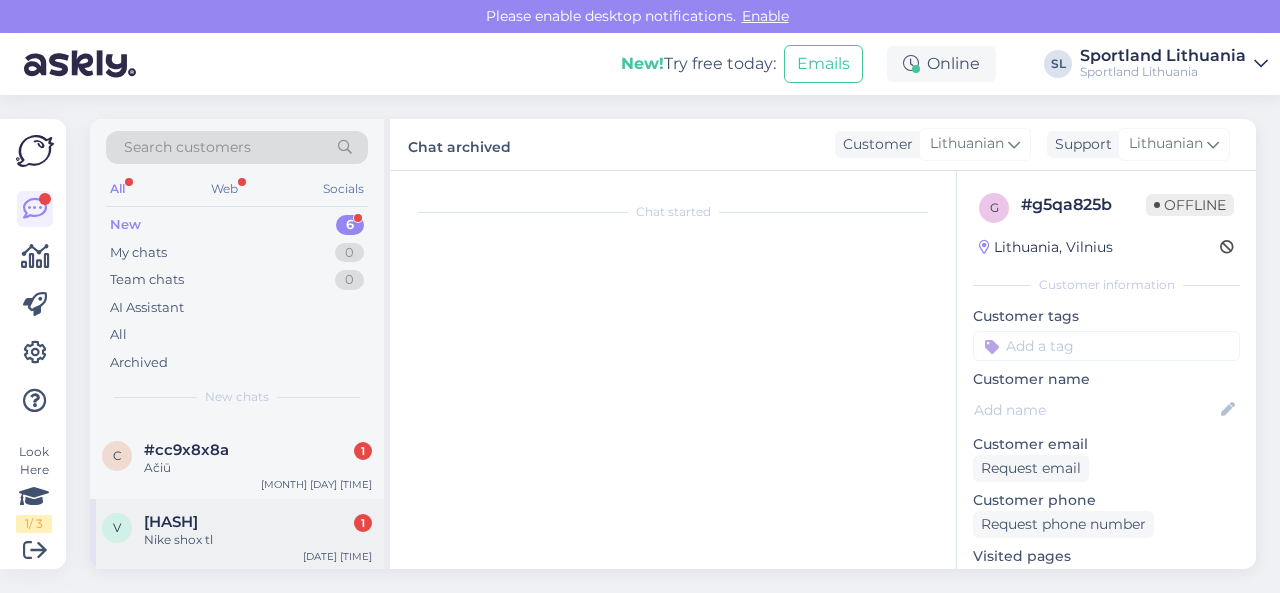 scroll, scrollTop: 0, scrollLeft: 0, axis: both 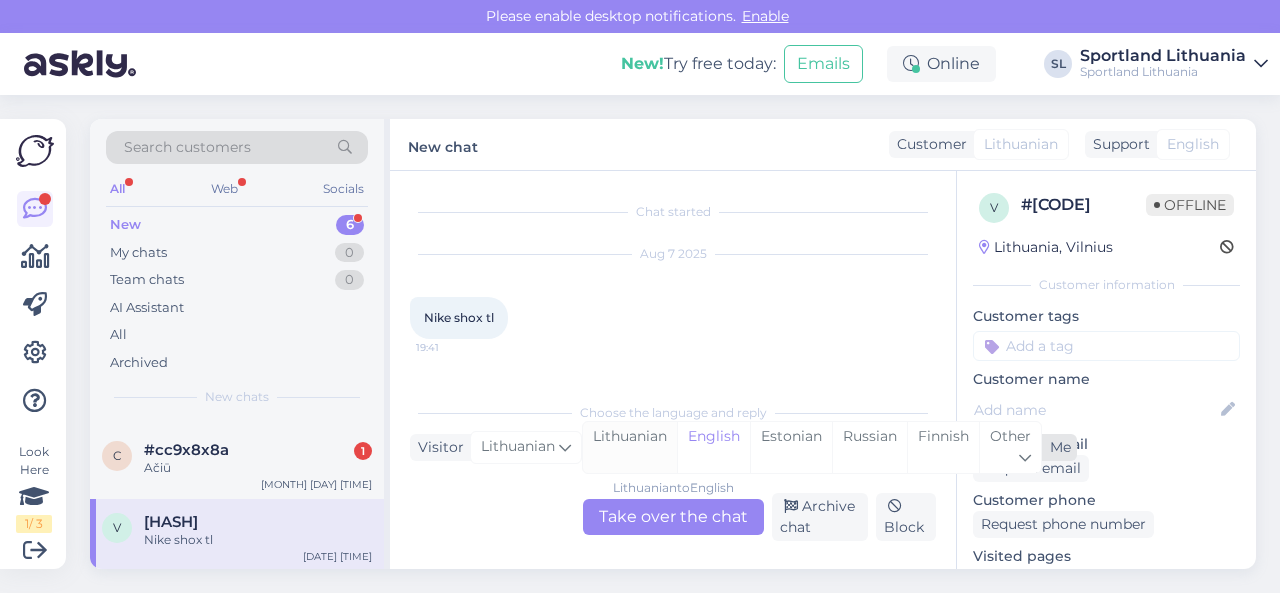 click on "Lithuanian" at bounding box center (630, 447) 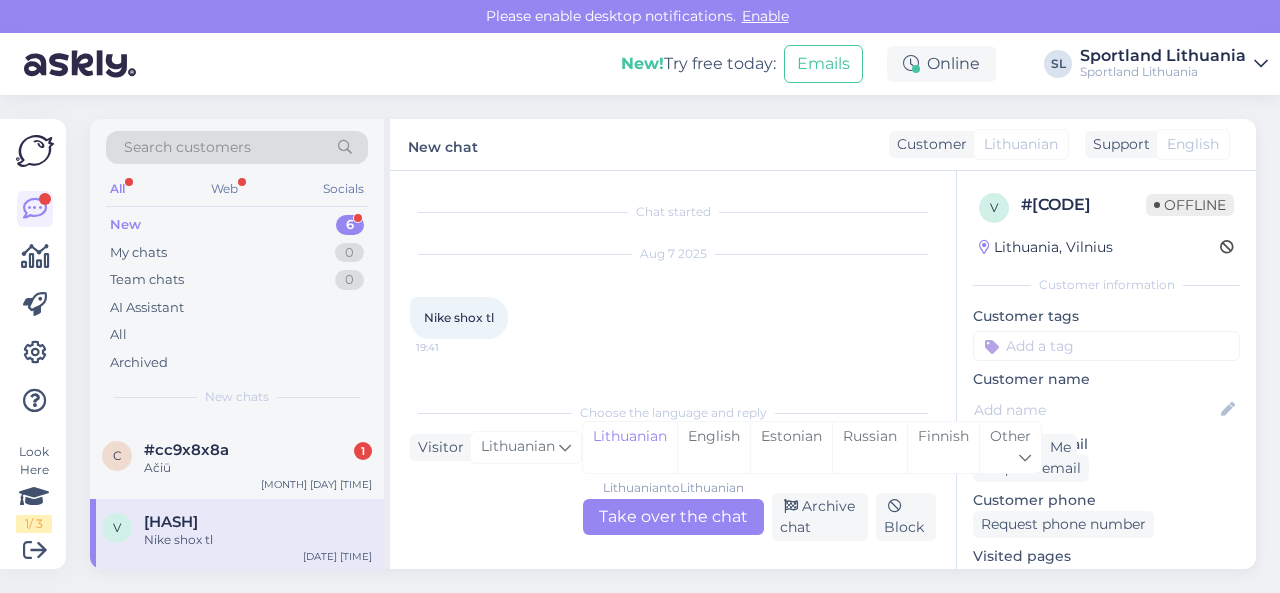 click on "Lithuanian  to  Lithuanian Take over the chat" at bounding box center [673, 517] 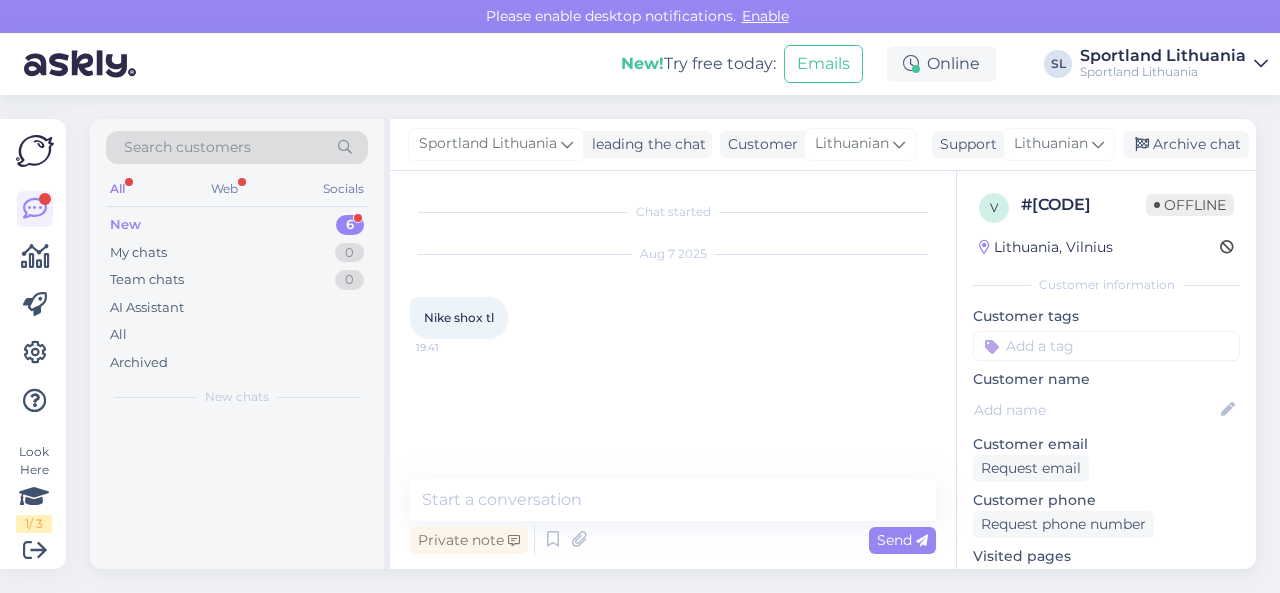 scroll, scrollTop: 0, scrollLeft: 0, axis: both 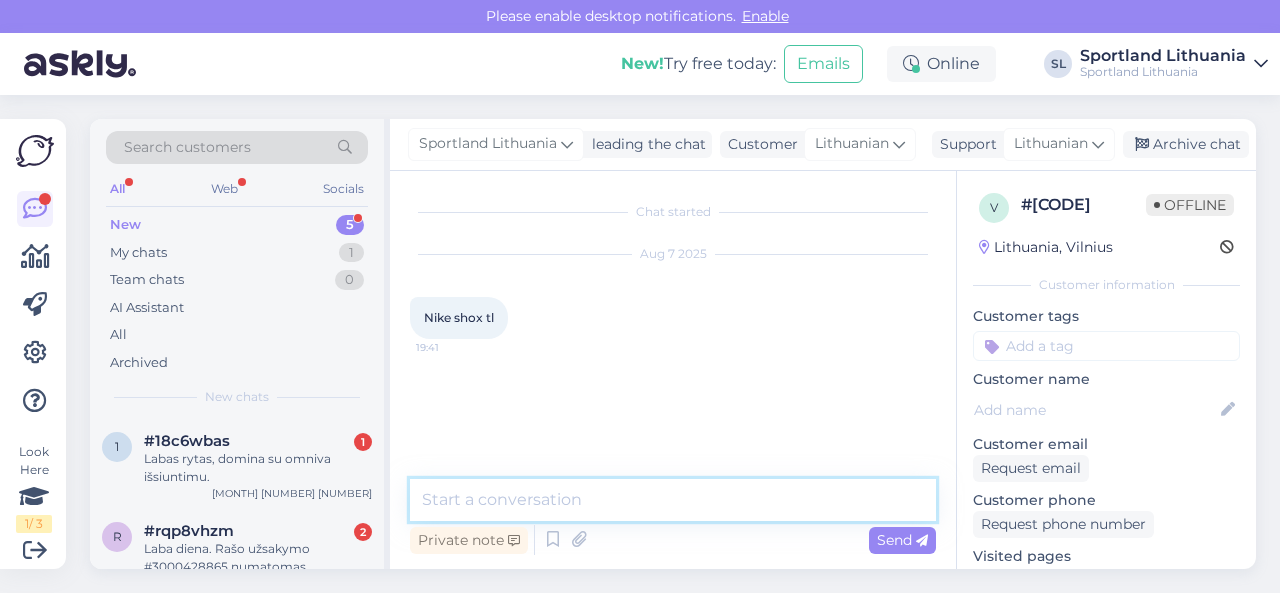 click at bounding box center (673, 500) 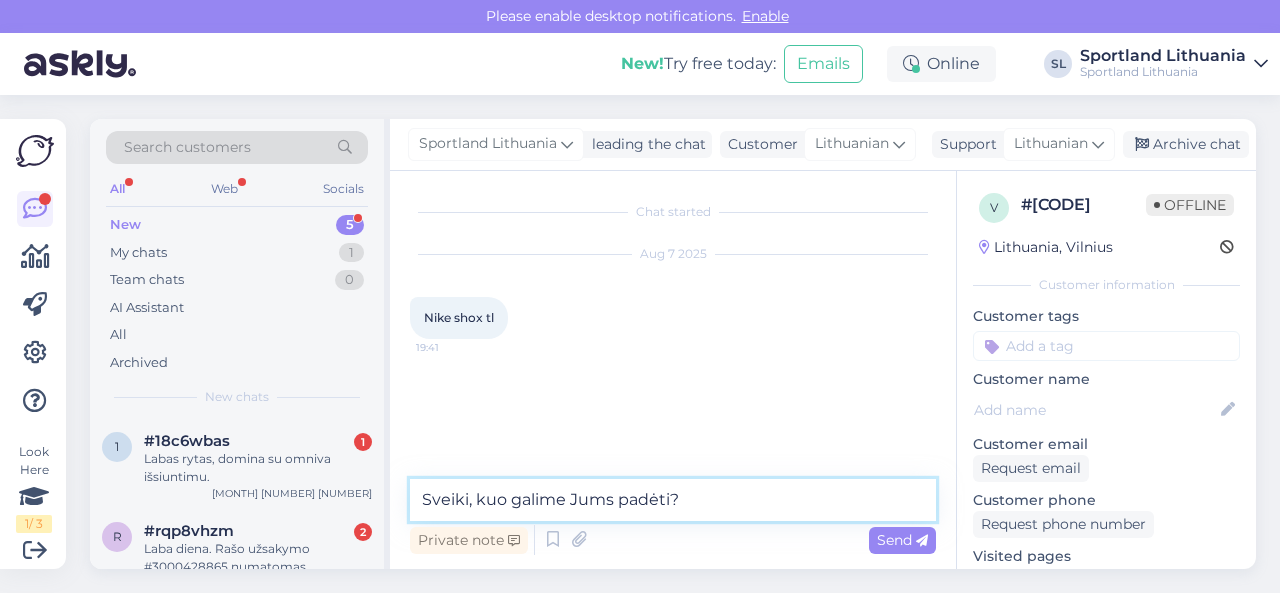 type on "Sveiki, kuo galime Jums padėti?" 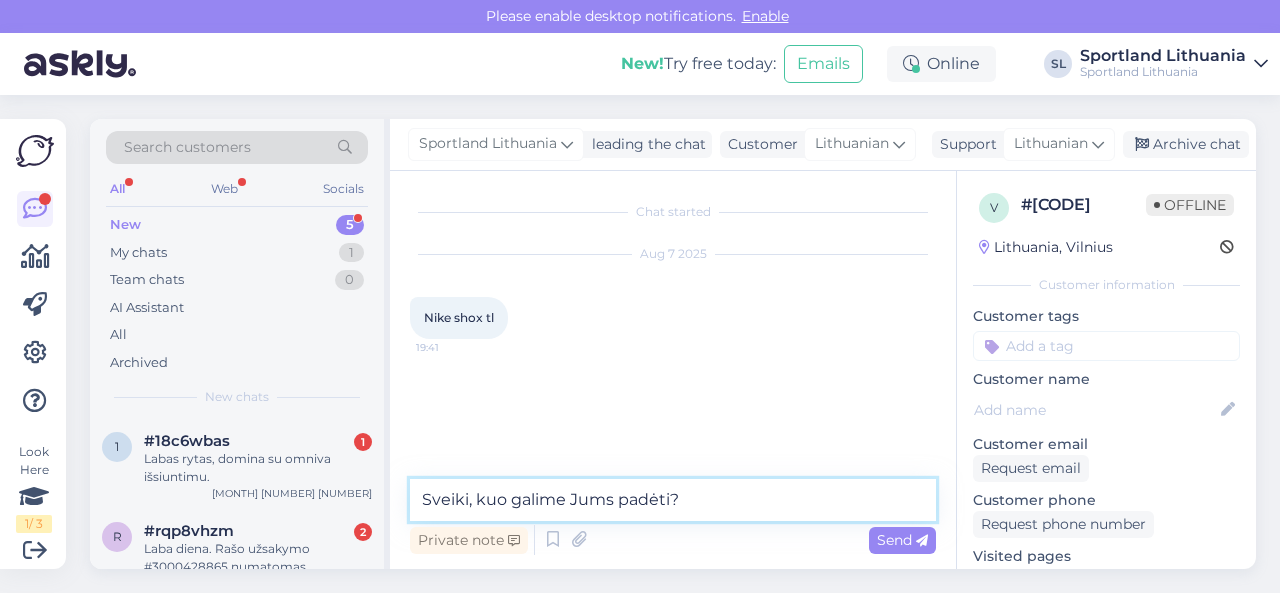 type 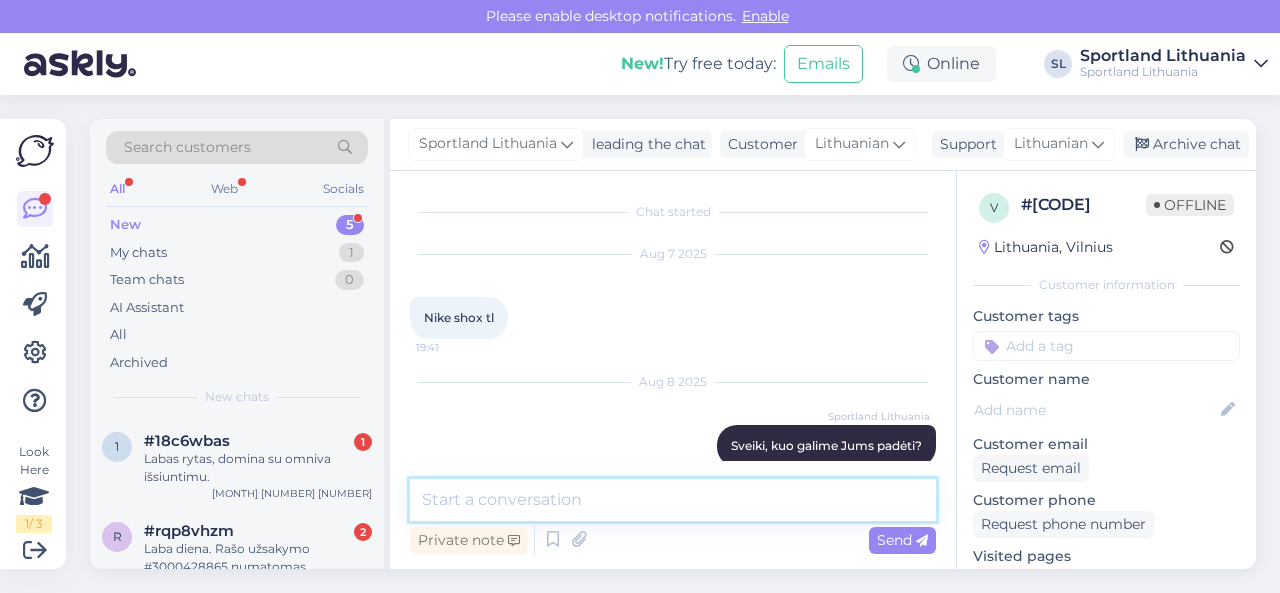 scroll, scrollTop: 27, scrollLeft: 0, axis: vertical 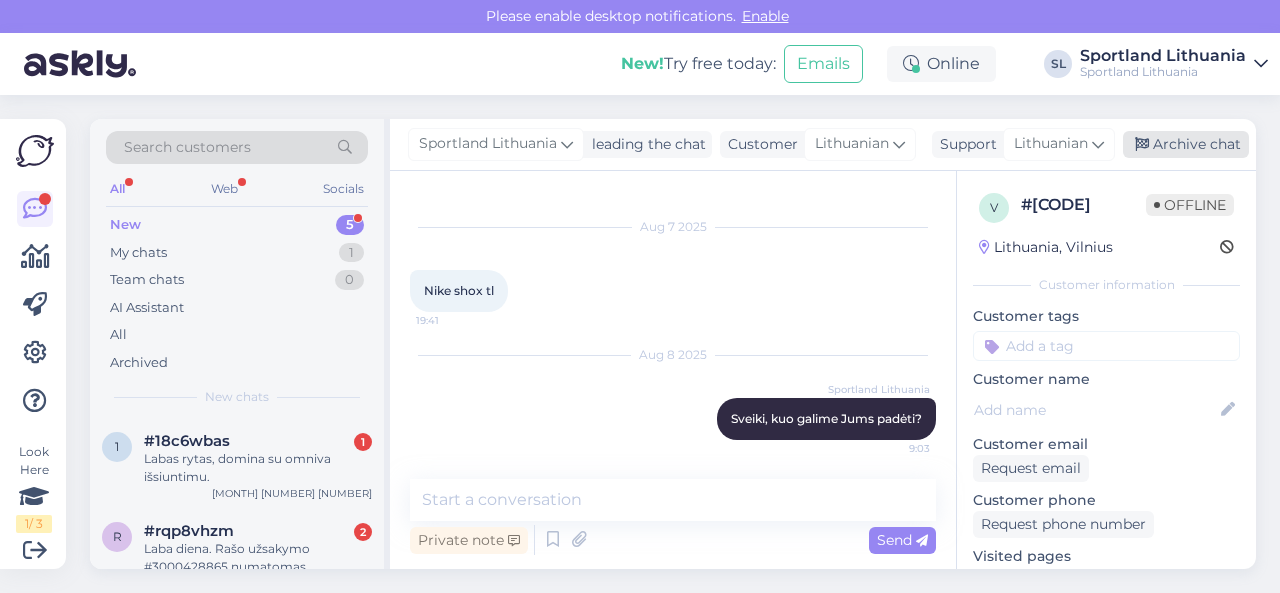 click on "Archive chat" at bounding box center [1186, 144] 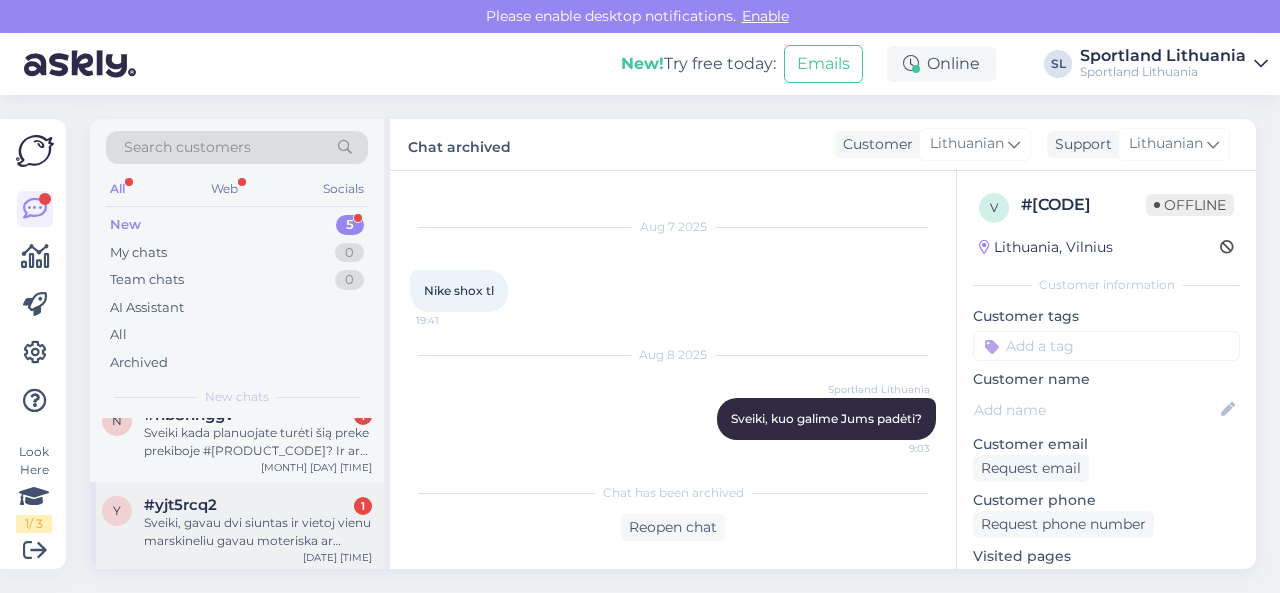 scroll, scrollTop: 279, scrollLeft: 0, axis: vertical 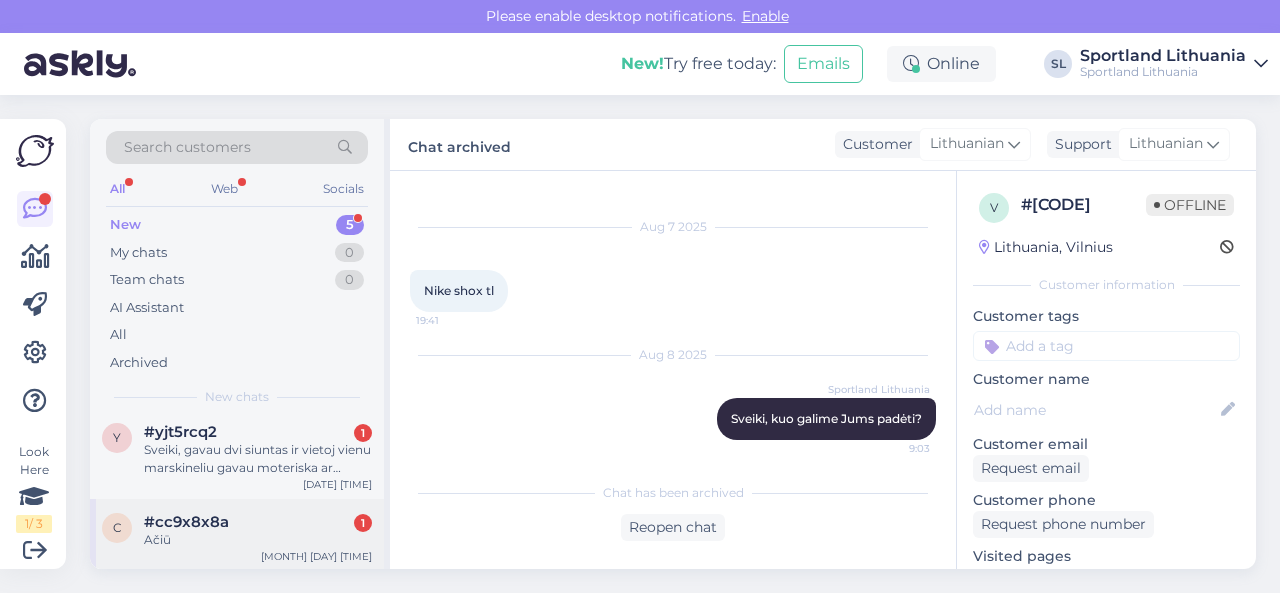 click on "[HASH]" at bounding box center [258, 522] 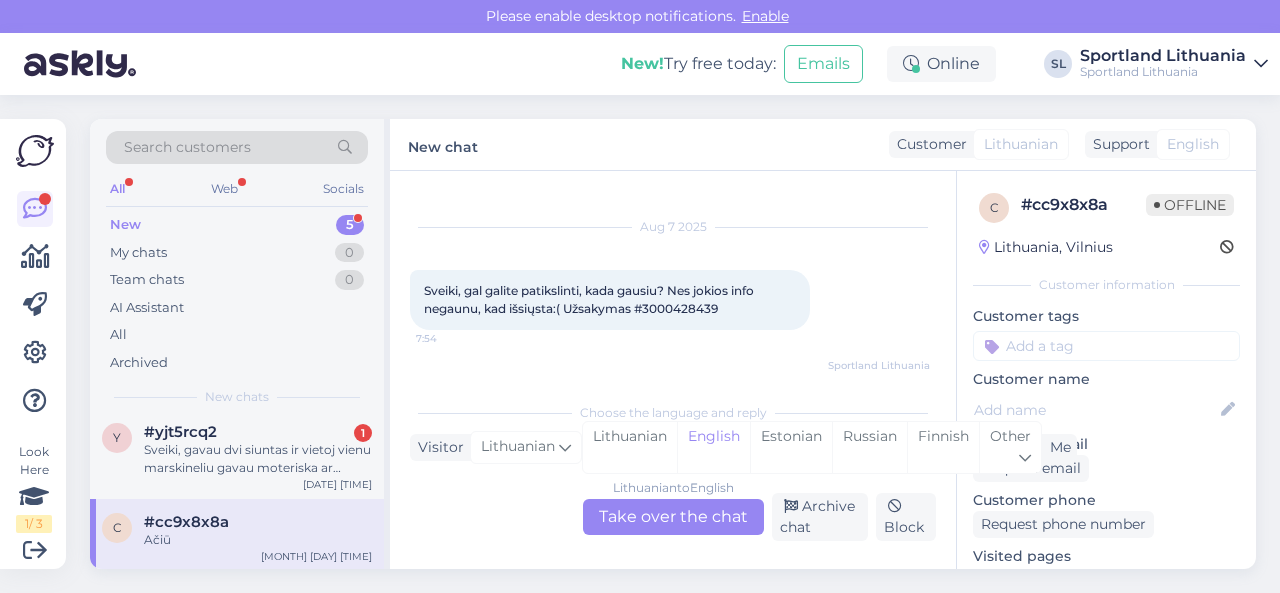 scroll, scrollTop: 1230, scrollLeft: 0, axis: vertical 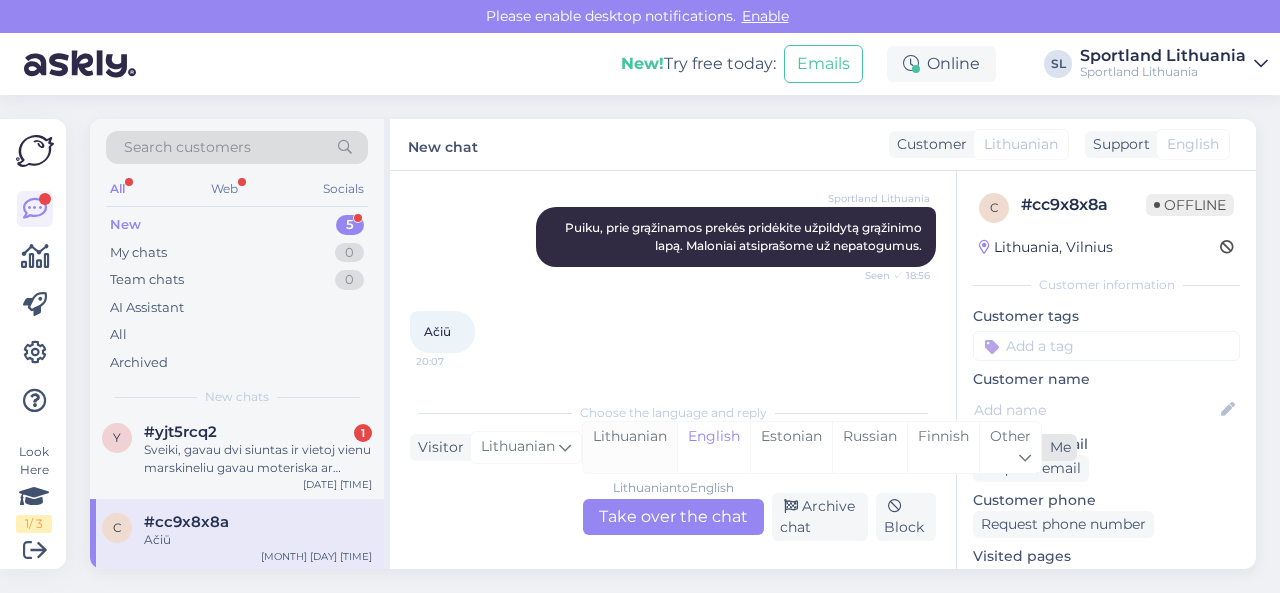 click on "Lithuanian" at bounding box center [630, 447] 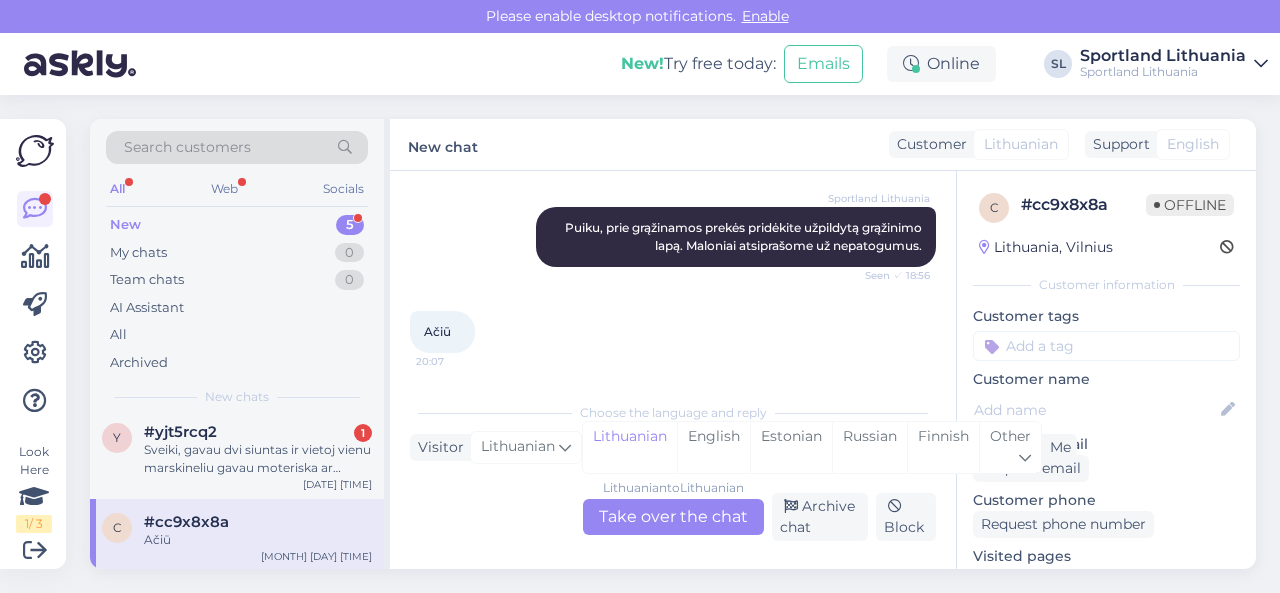 click on "Lithuanian  to  Lithuanian Take over the chat" at bounding box center [673, 517] 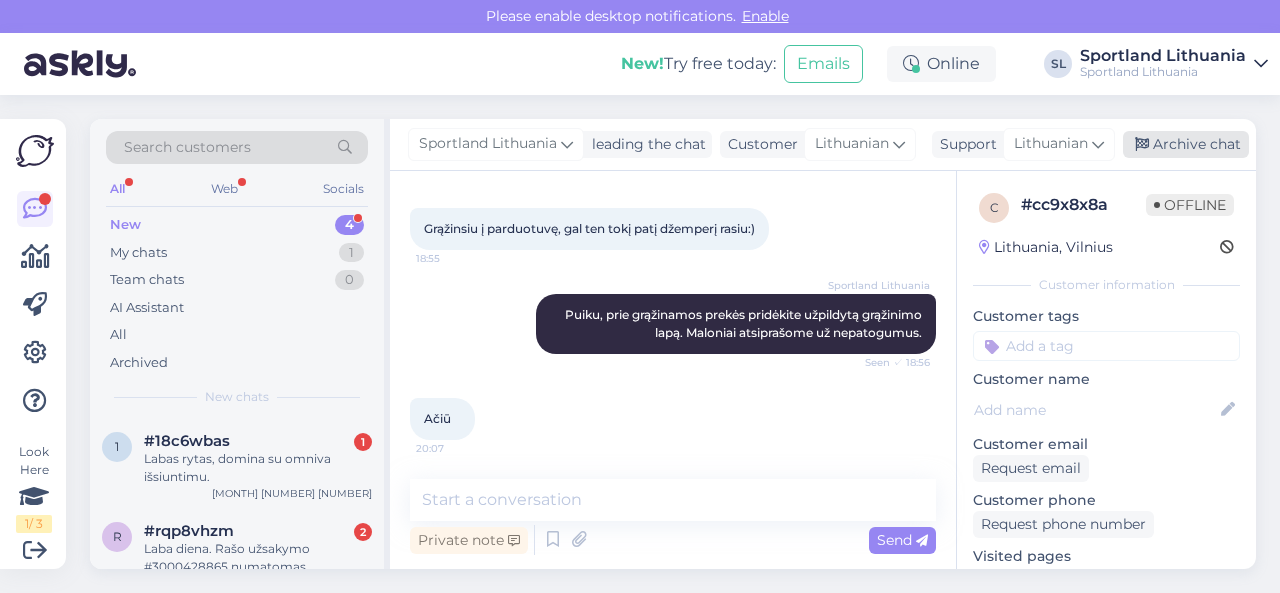 click on "Archive chat" at bounding box center [1186, 144] 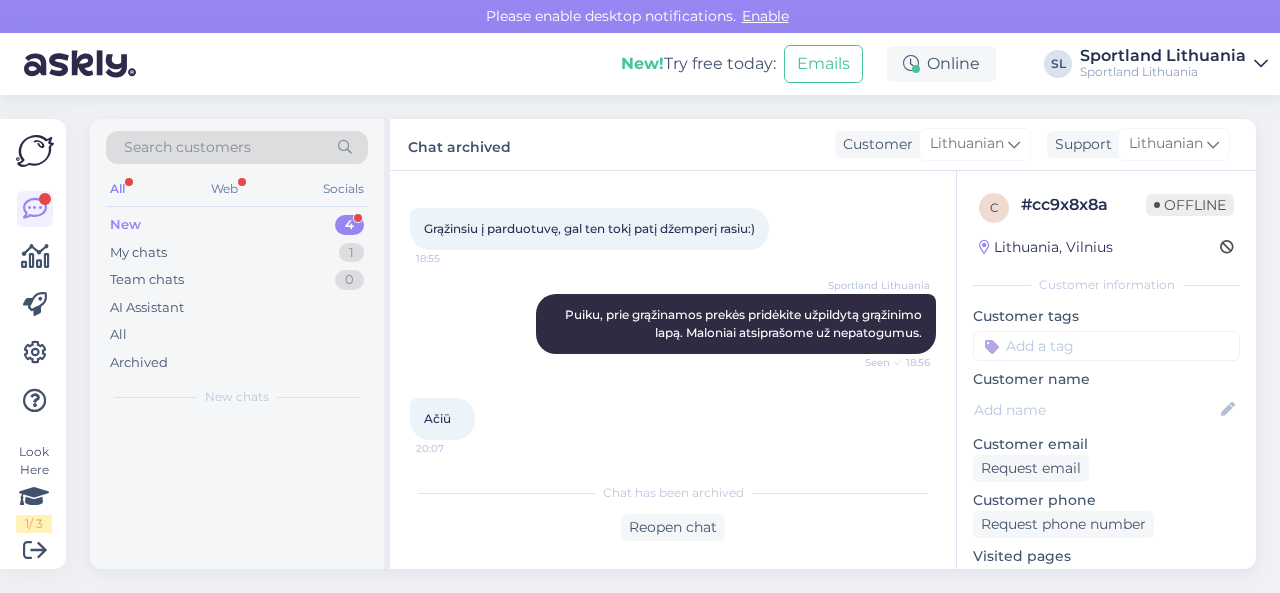 scroll, scrollTop: 1150, scrollLeft: 0, axis: vertical 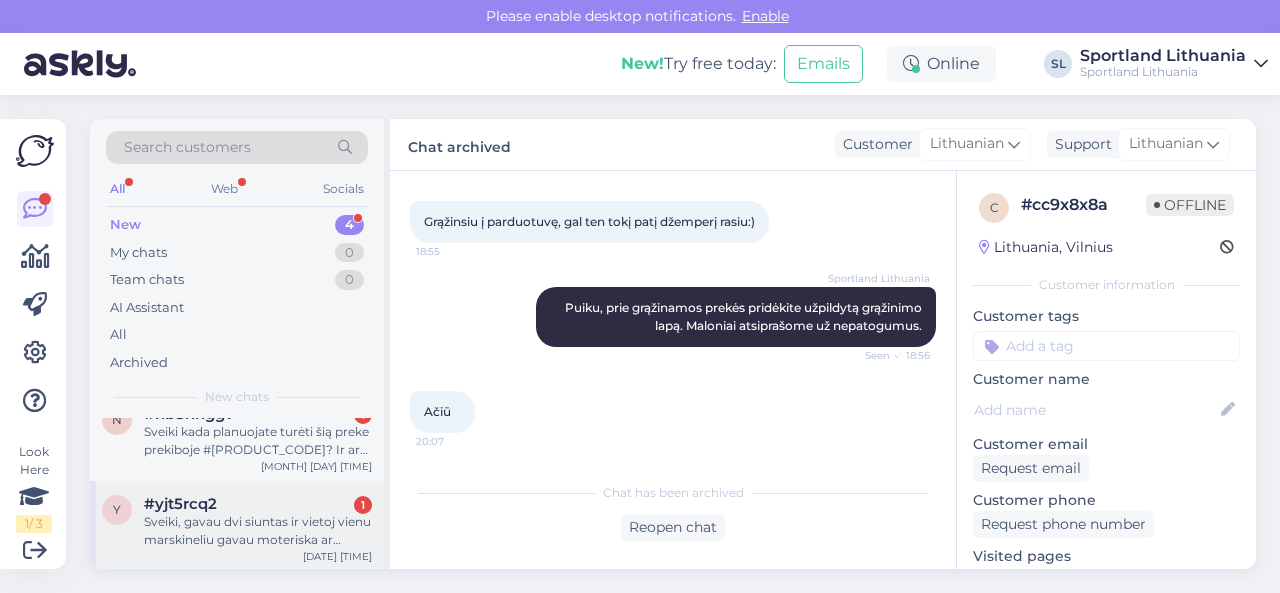click on "Sveiki, gavau dvi siuntas ir vietoj vienu marskineliu gavau moteriska ar vaikiska north face striuke. Galbut galiu grazinti i kazkuria is parduotuviu, kad nereiktu siuntineti per pastomatus ?" at bounding box center [258, 531] 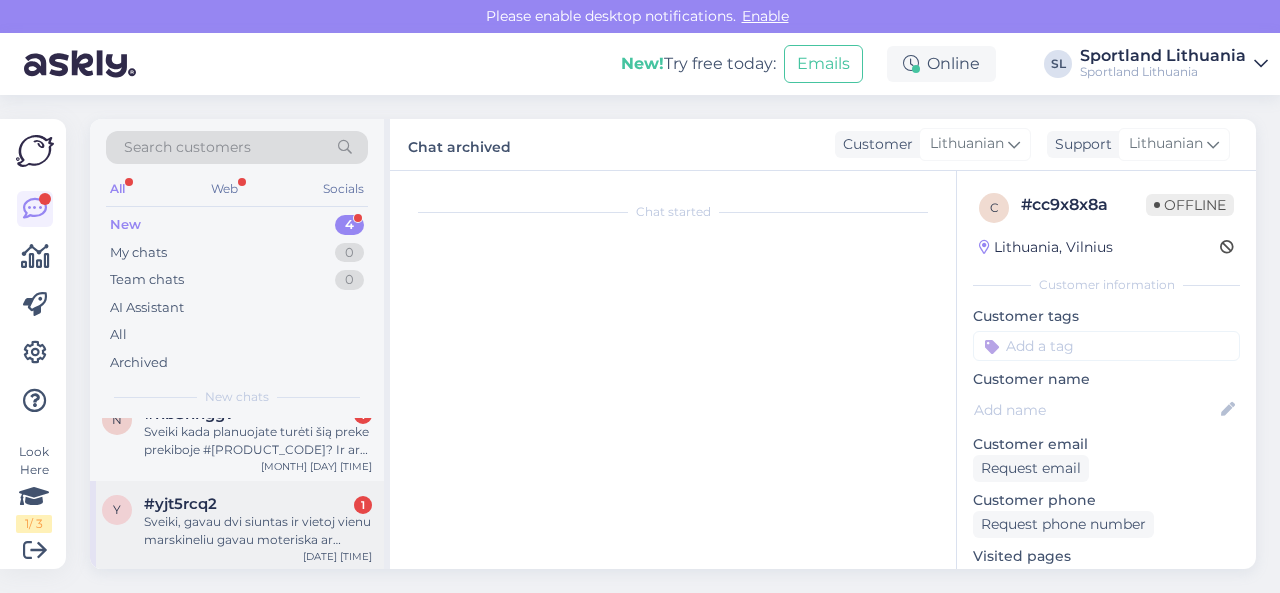 scroll, scrollTop: 40, scrollLeft: 0, axis: vertical 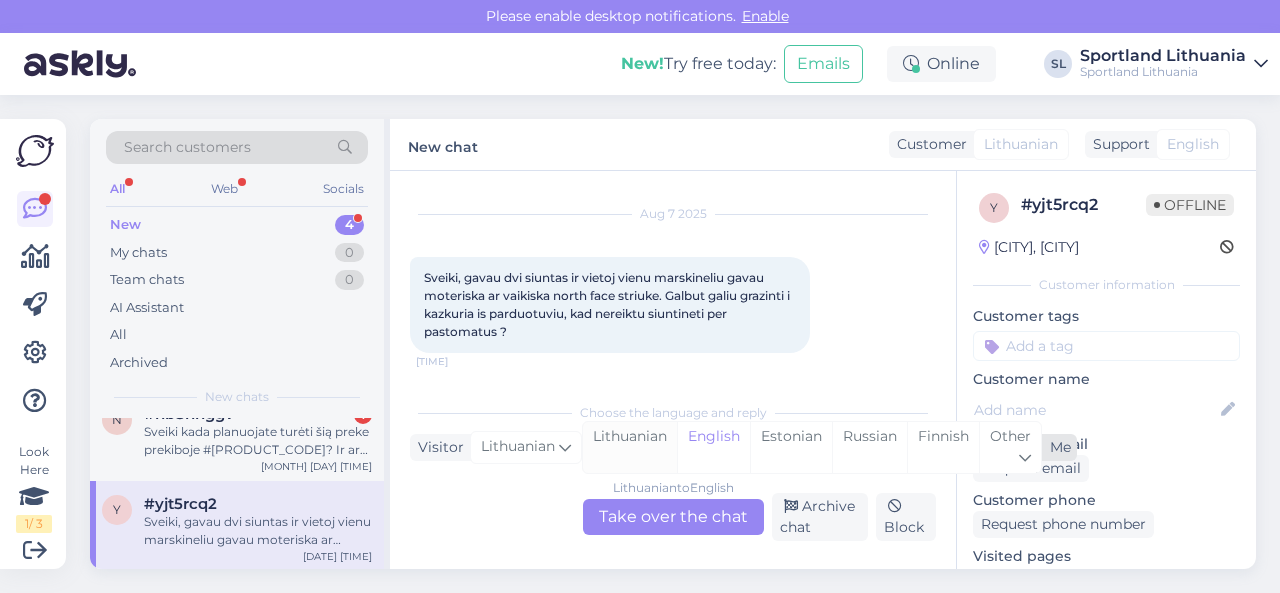 click on "Lithuanian" at bounding box center [630, 447] 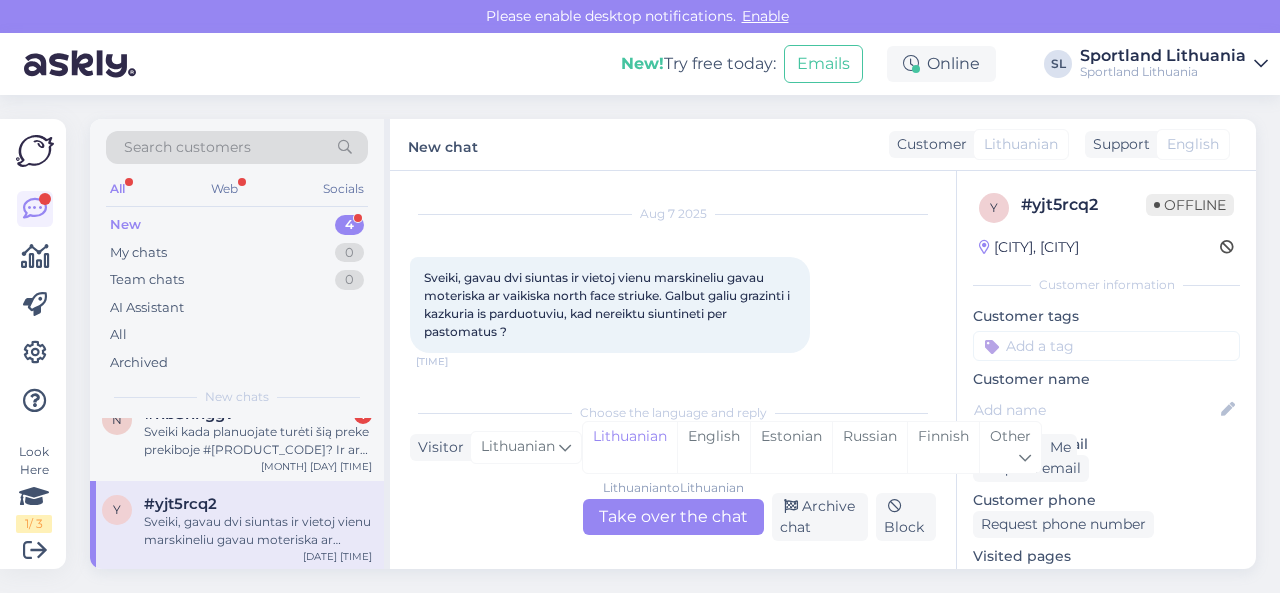 click on "Lithuanian  to  Lithuanian Take over the chat" at bounding box center (673, 517) 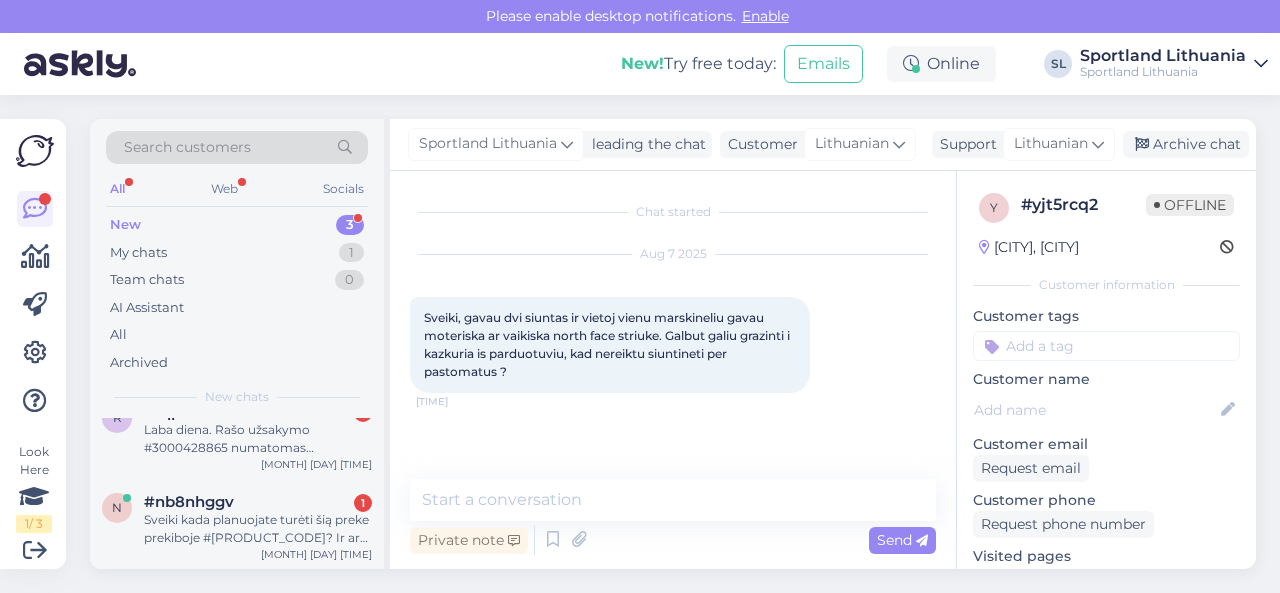 scroll, scrollTop: 0, scrollLeft: 0, axis: both 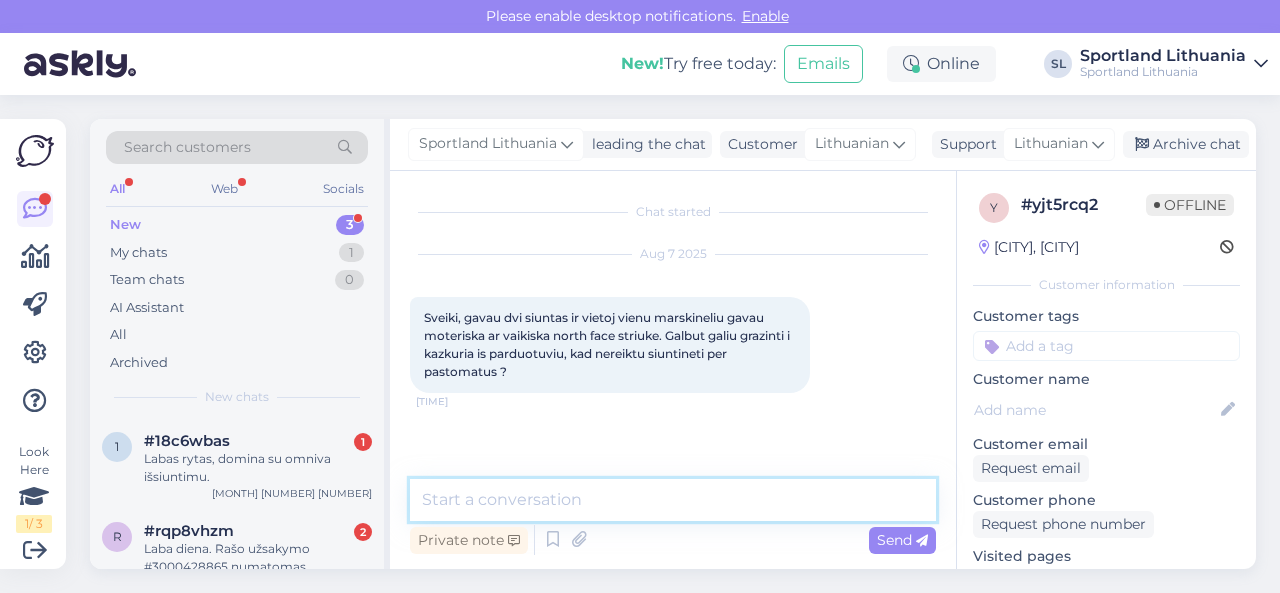 click at bounding box center [673, 500] 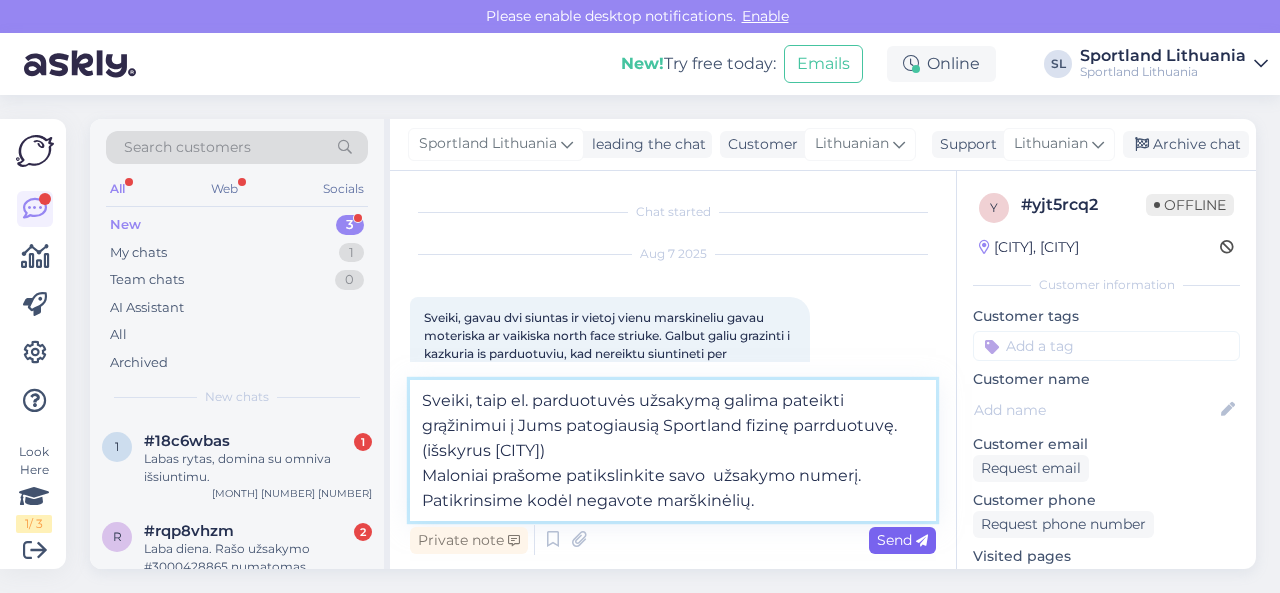 type on "Sveiki, taip el. parduotuvės užsakymą galima pateikti grąžinimui į Jums patogiausią Sportland fizinę parrduotuvę. (išskyrus [CITY])
Maloniai prašome patikslinkite savo  užsakymo numerį. Patikrinsime kodėl negavote marškinėlių." 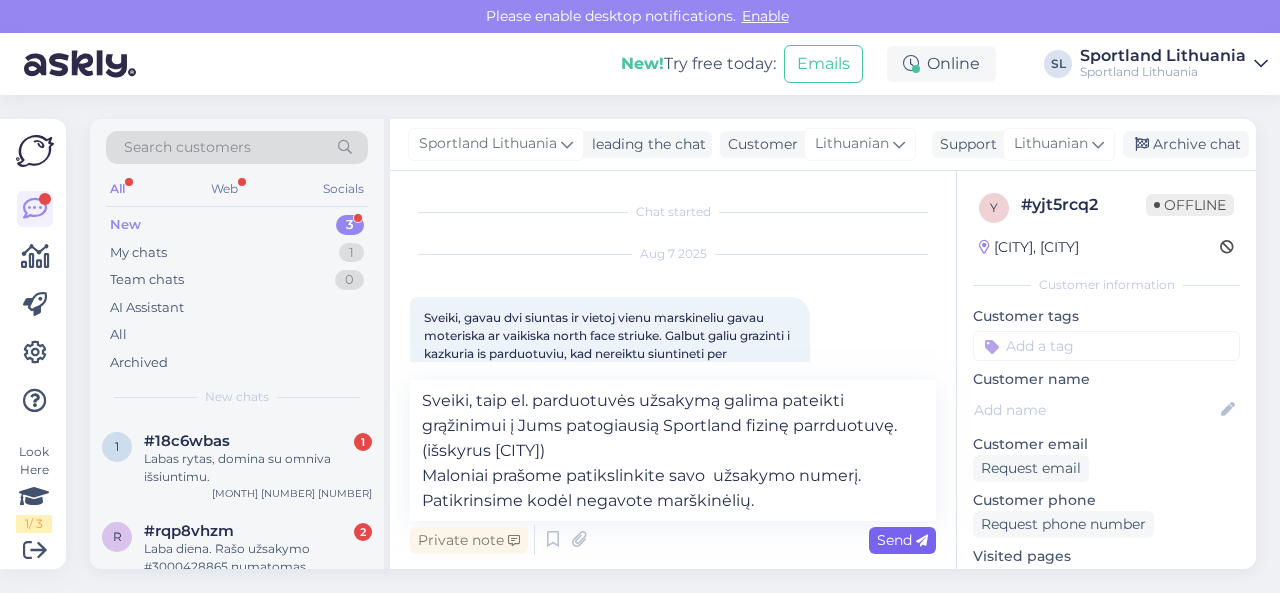 click on "Send" at bounding box center [902, 540] 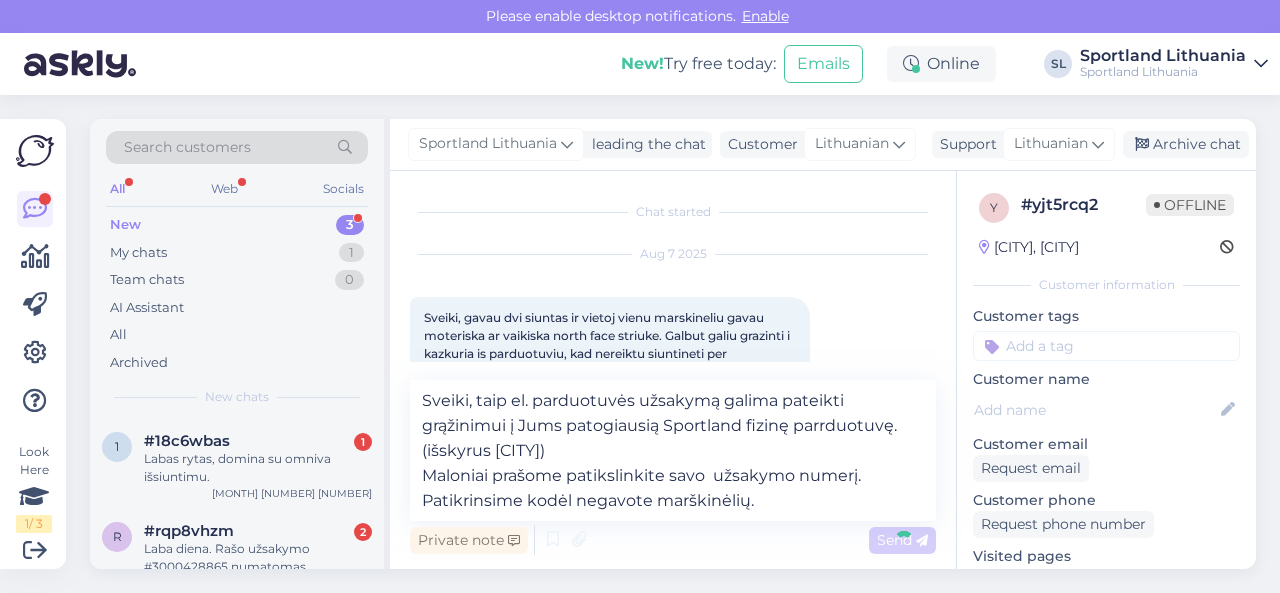 type 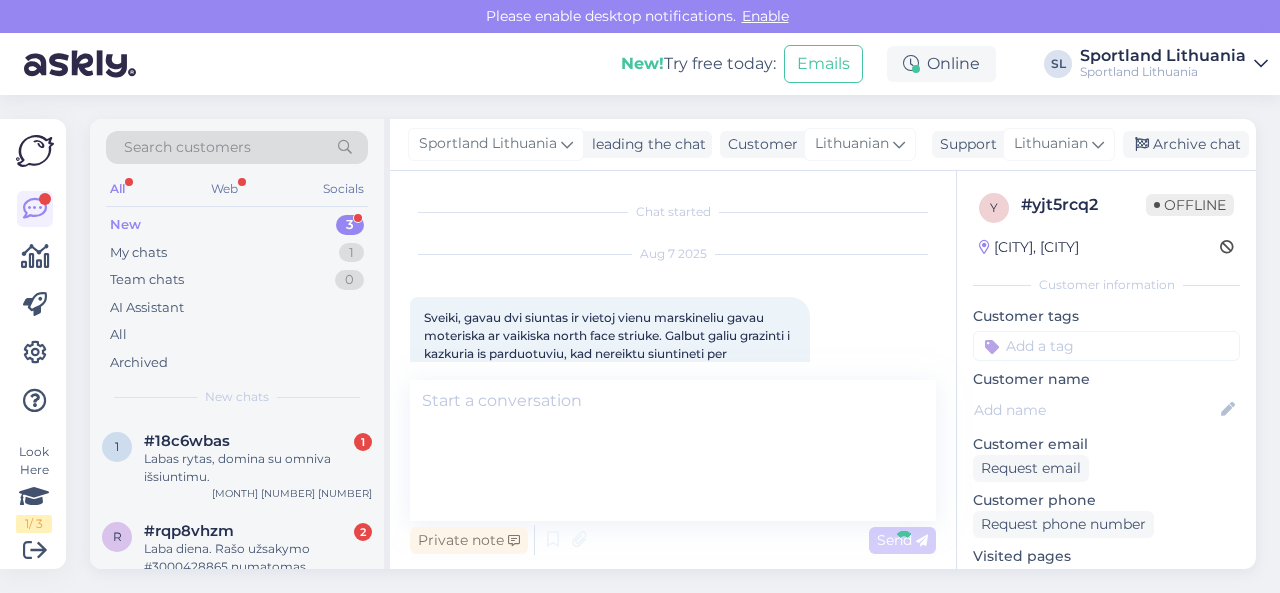 scroll, scrollTop: 153, scrollLeft: 0, axis: vertical 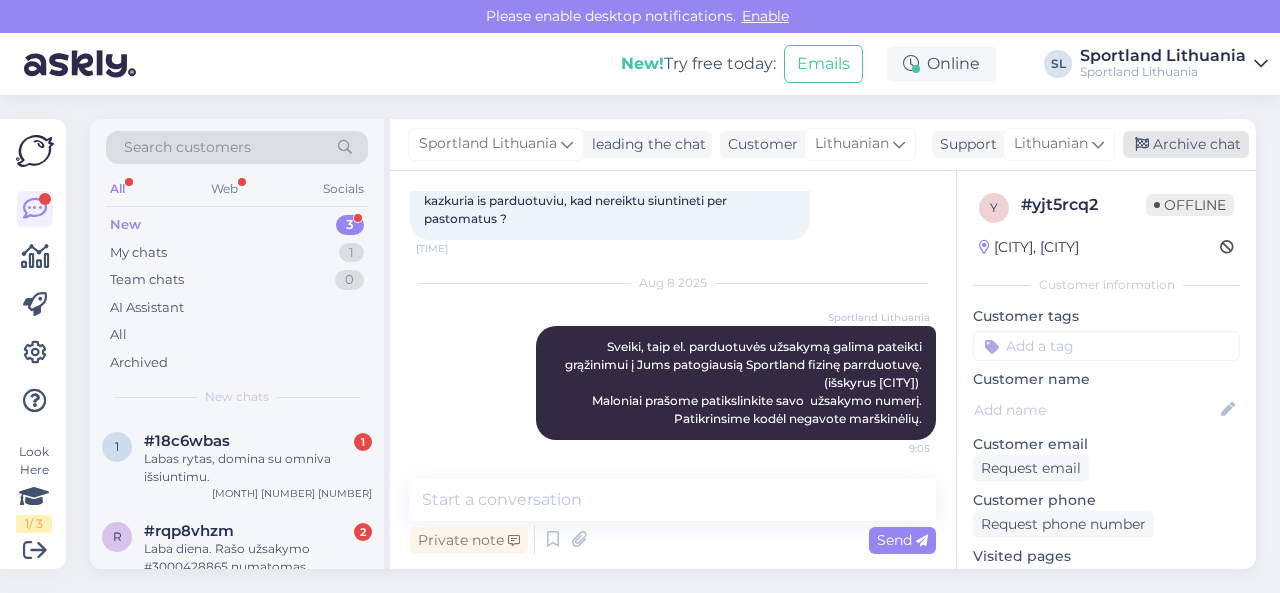 click on "Archive chat" at bounding box center (1186, 144) 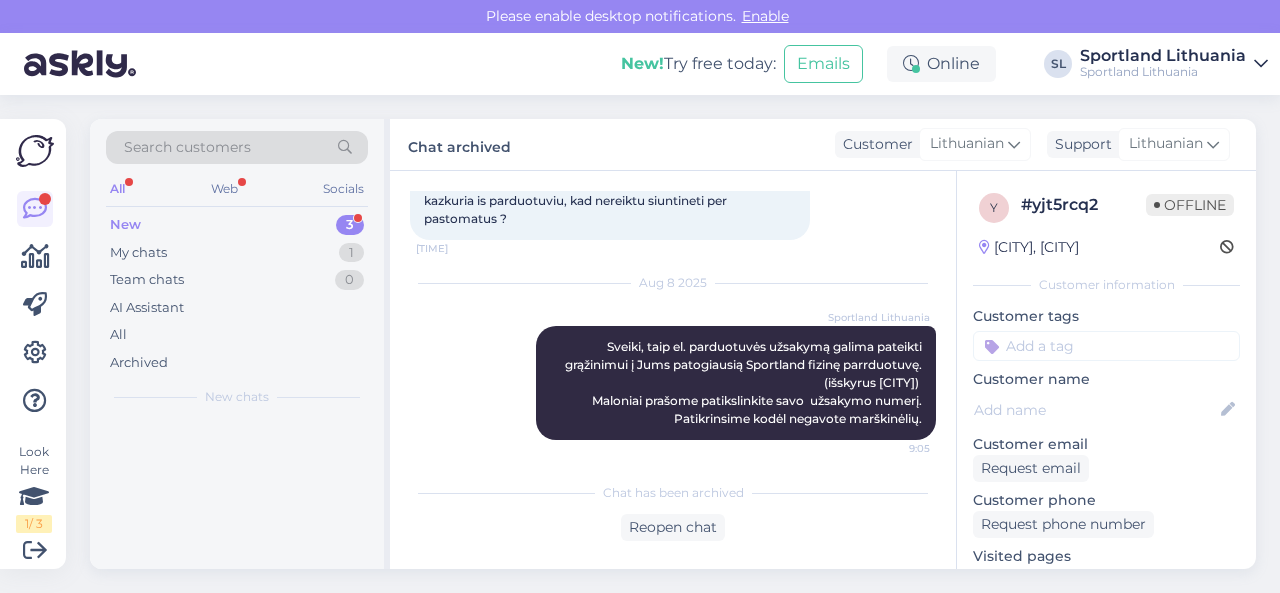 scroll, scrollTop: 160, scrollLeft: 0, axis: vertical 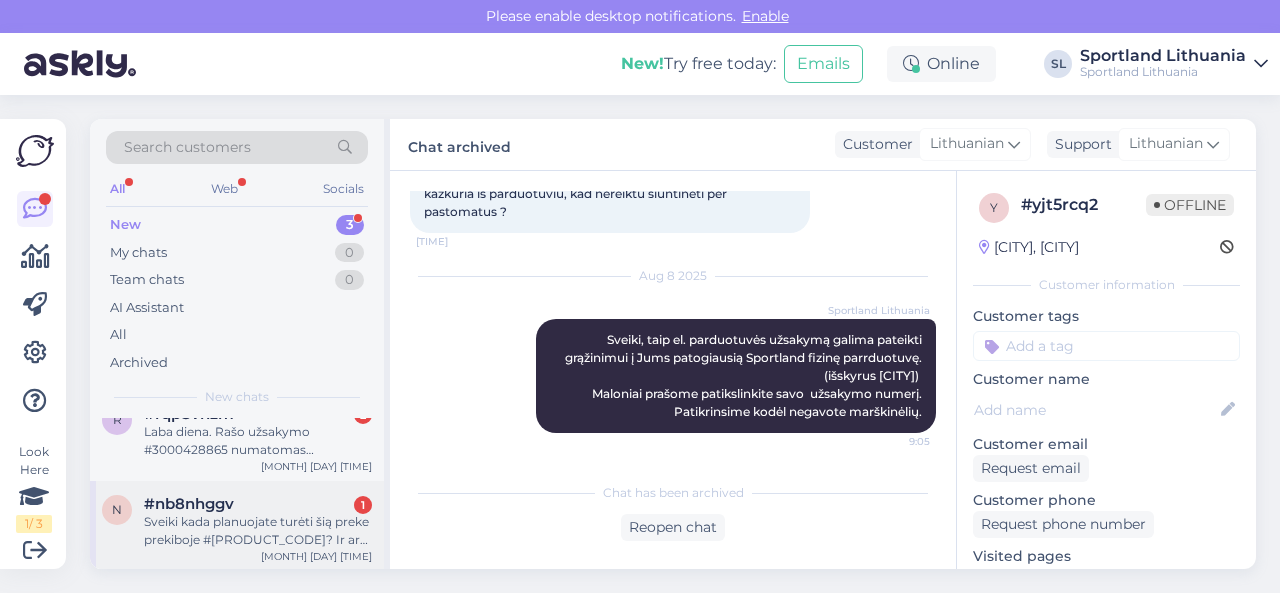 click on "Sveiki kada planuojate turėti šią preke prekiboje #[PRODUCT_CODE]? Ir ar nuolaida vis dar galios ?" at bounding box center (258, 531) 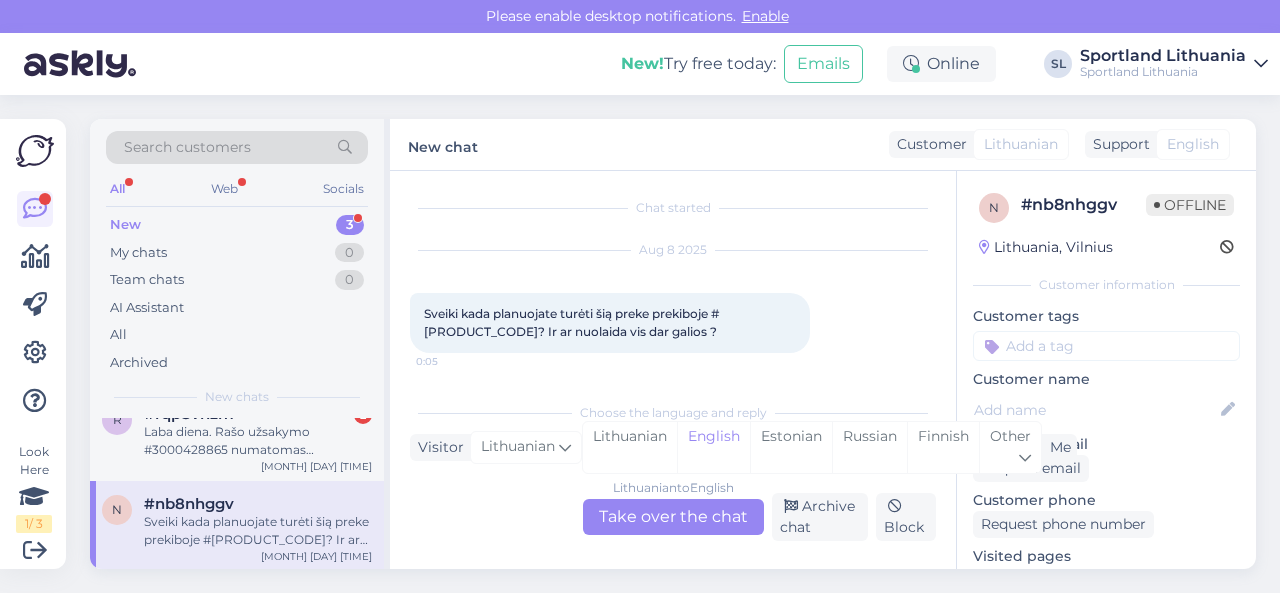 click on "Sveiki kada planuojate turėti šią preke prekiboje #[PRODUCT_CODE]? Ir ar nuolaida vis dar galios ?" at bounding box center [571, 322] 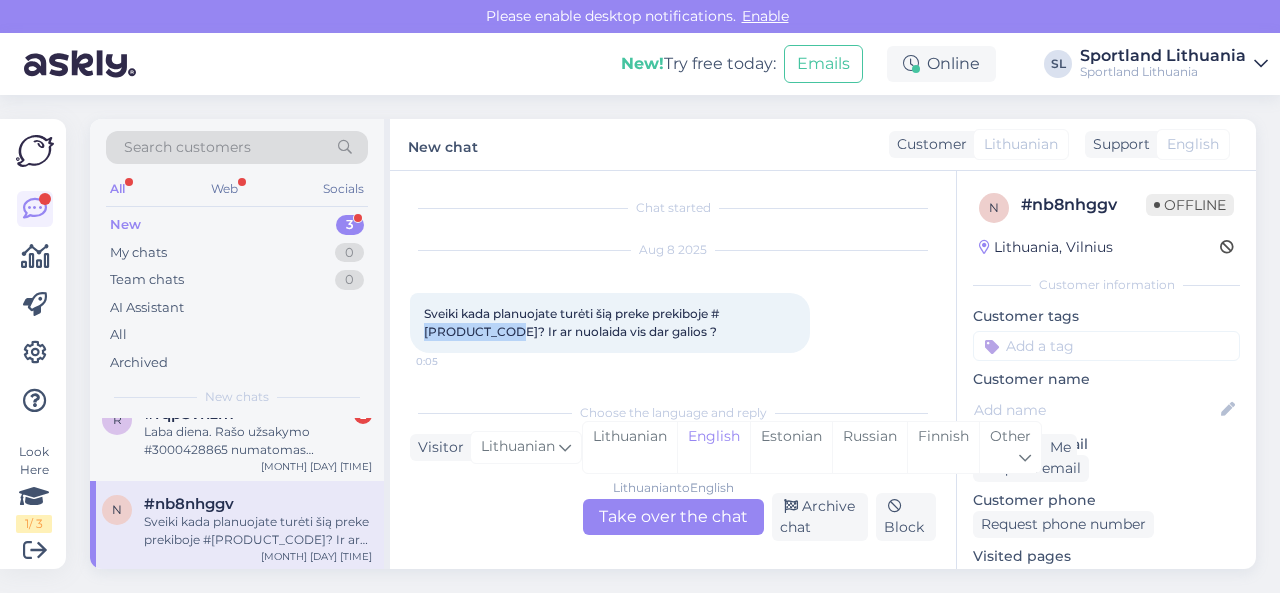 click on "Sveiki kada planuojate turėti šią preke prekiboje #[PRODUCT_CODE]? Ir ar nuolaida vis dar galios ?" at bounding box center (571, 322) 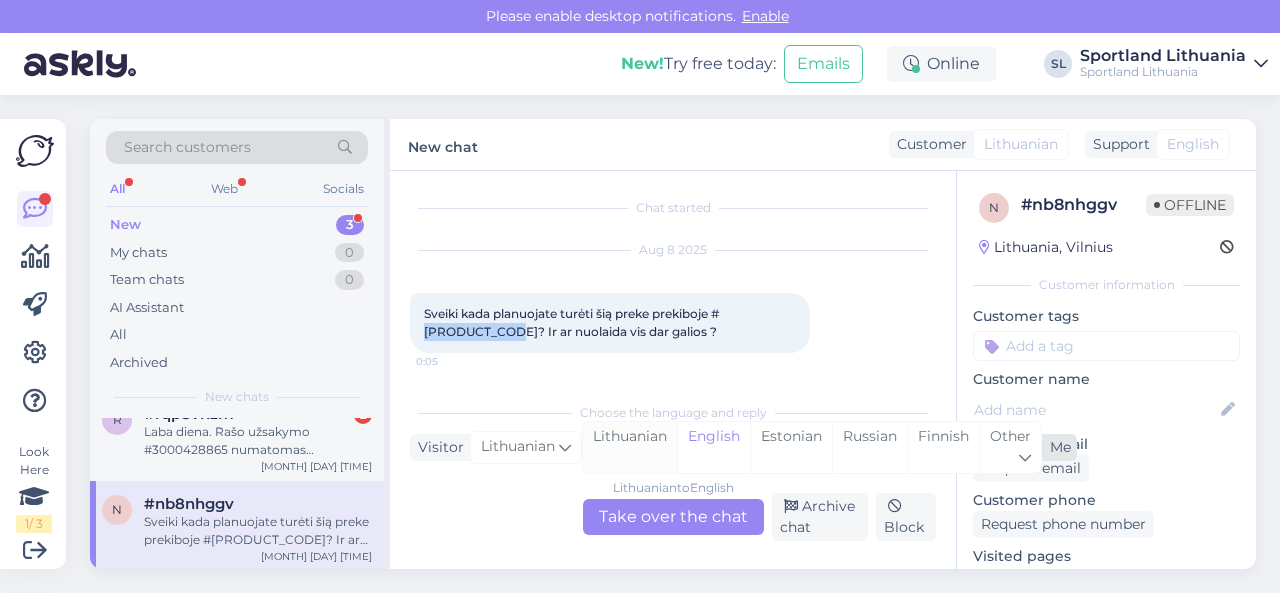 click on "Lithuanian" at bounding box center [630, 447] 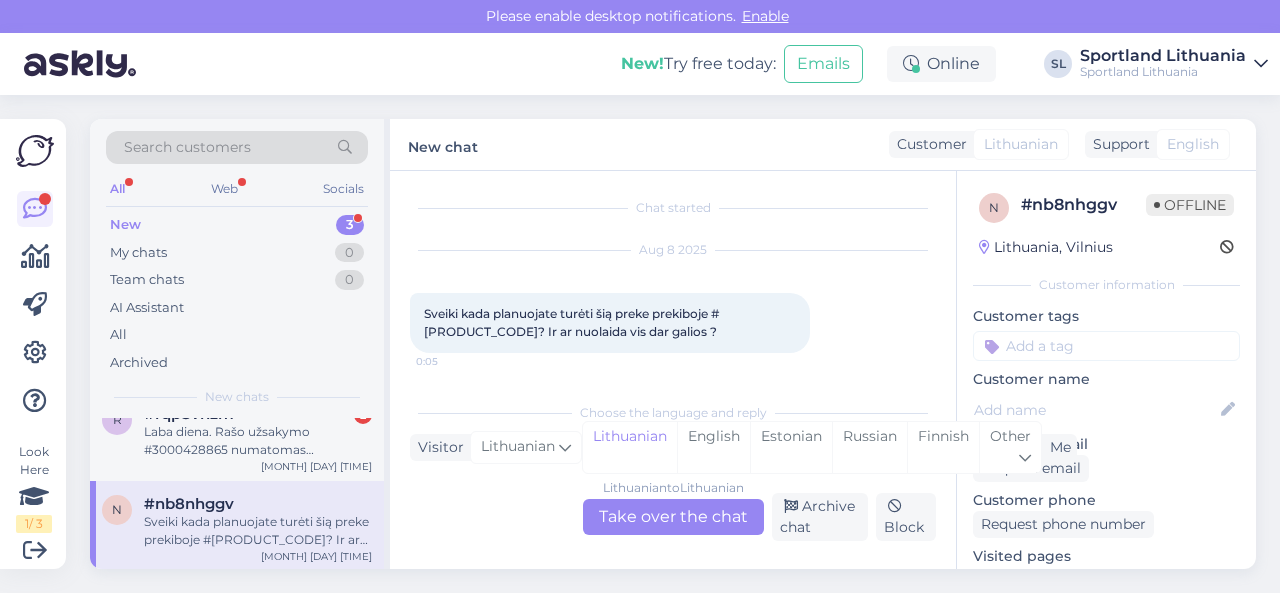 click on "Lithuanian  to  Lithuanian" at bounding box center (673, 488) 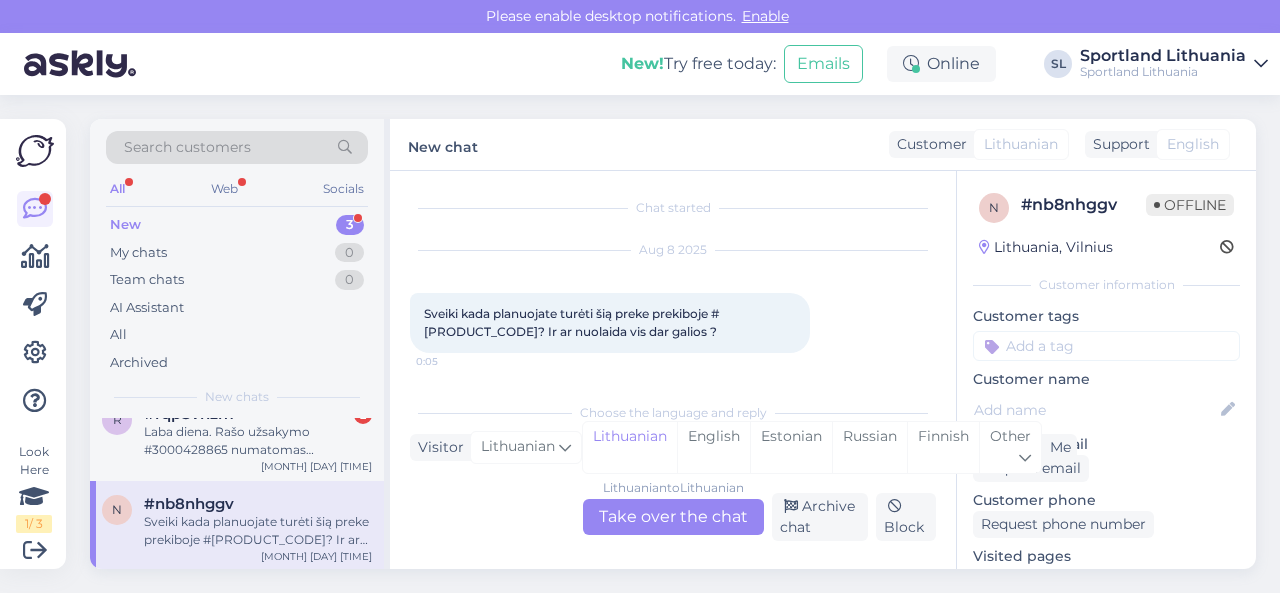 scroll, scrollTop: 0, scrollLeft: 0, axis: both 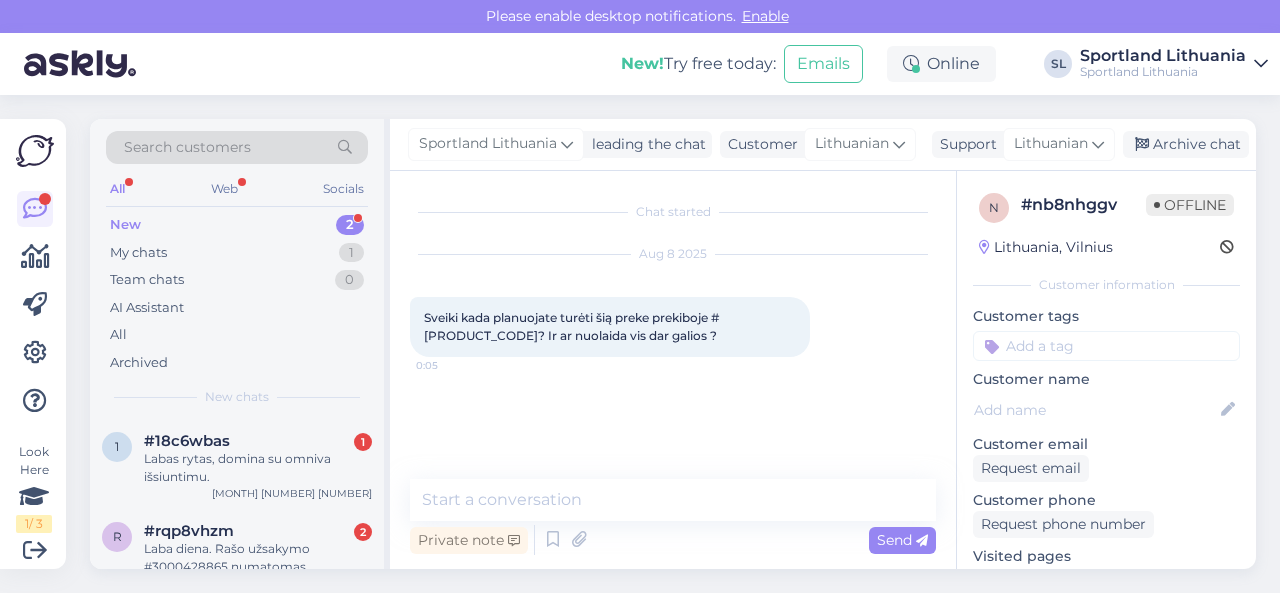 click on "Sveiki kada planuojate turėti šią preke prekiboje #[PRODUCT_CODE]? Ir ar nuolaida vis dar galios ?" at bounding box center (571, 326) 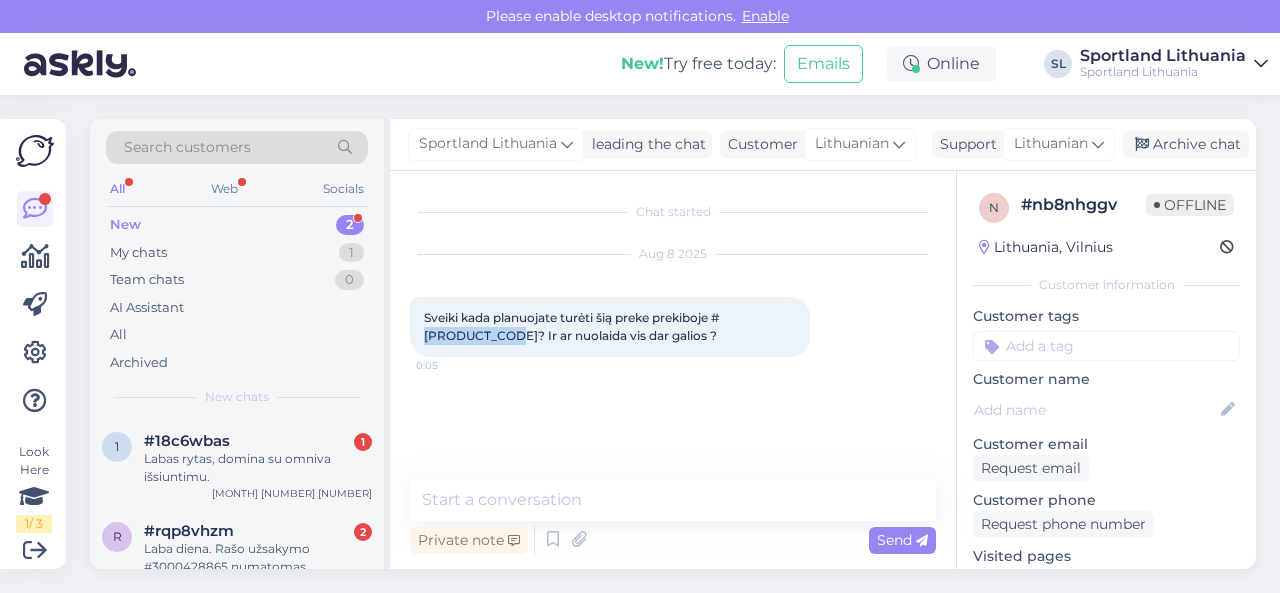 click on "Sveiki kada planuojate turėti šią preke prekiboje #[PRODUCT_CODE]? Ir ar nuolaida vis dar galios ?" at bounding box center [571, 326] 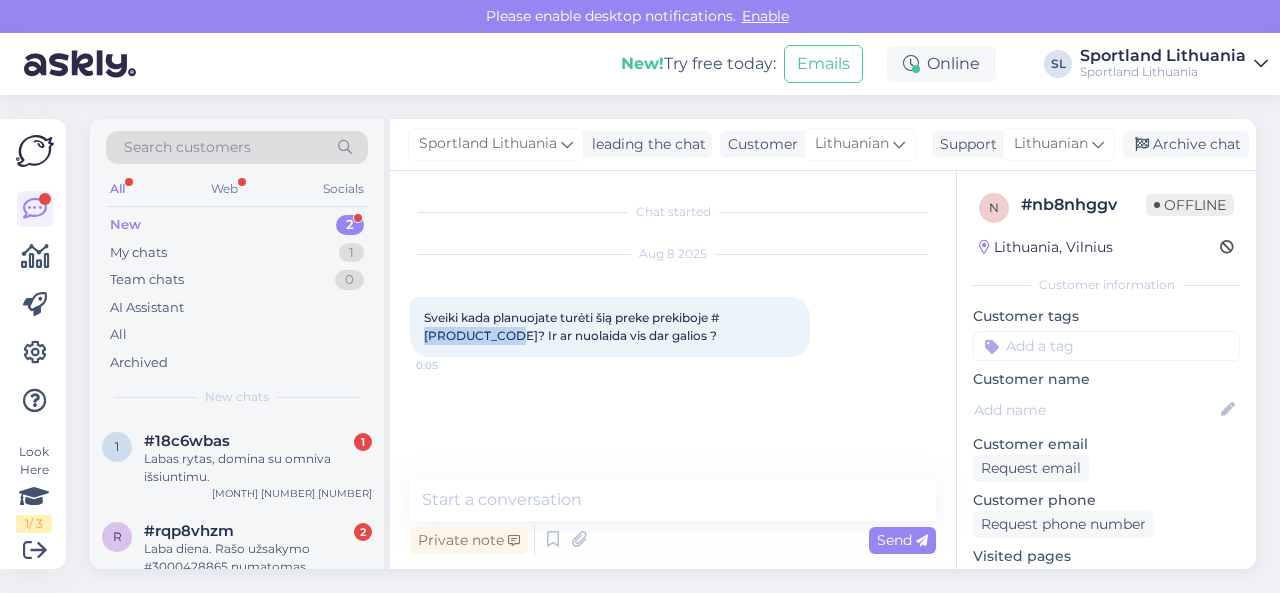 copy on "[ORDER_NUMBER]" 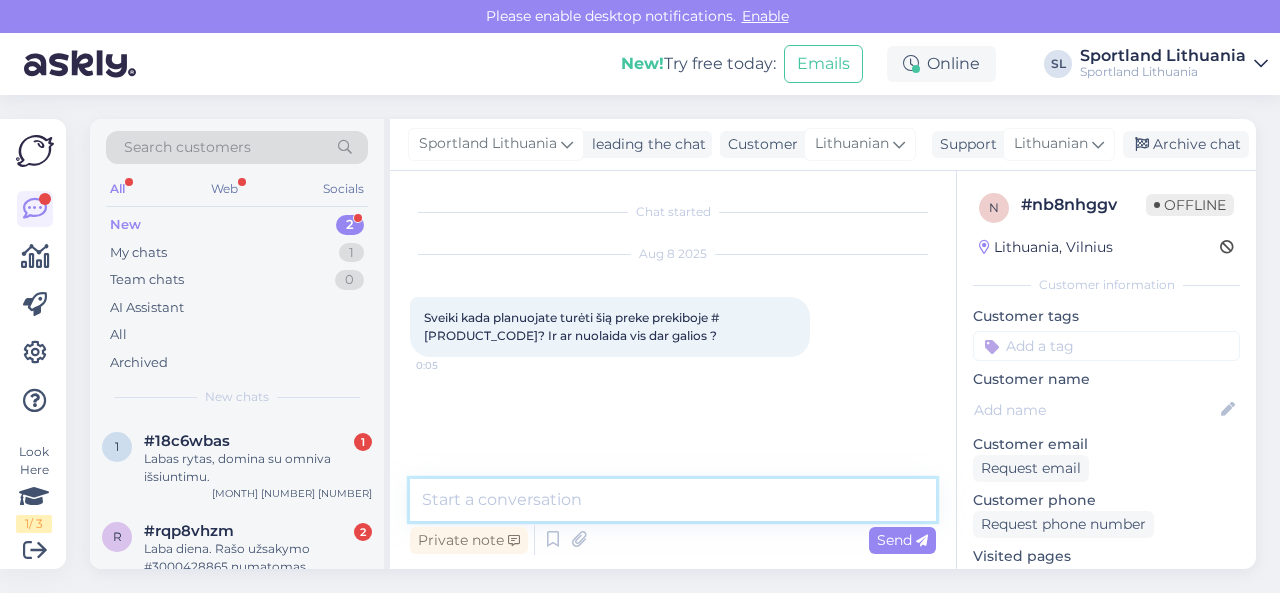click at bounding box center [673, 500] 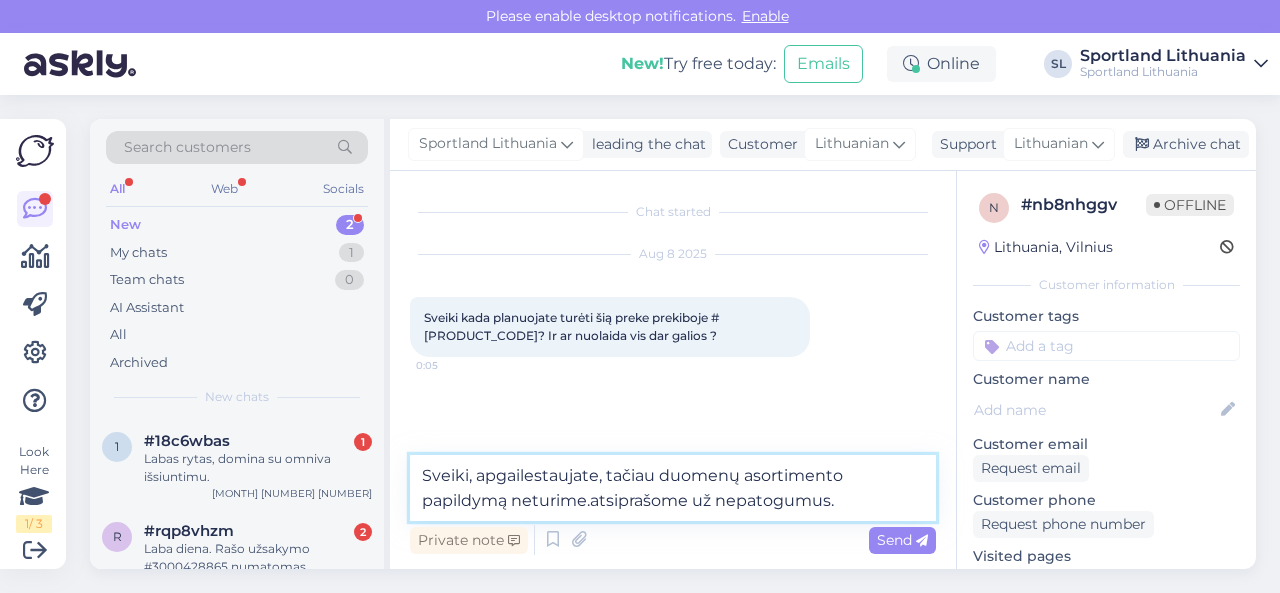 type on "Sveiki, apgailestaujate, tačiau duomenų asortimento papildymą neturime.atsiprašome už nepatogumus." 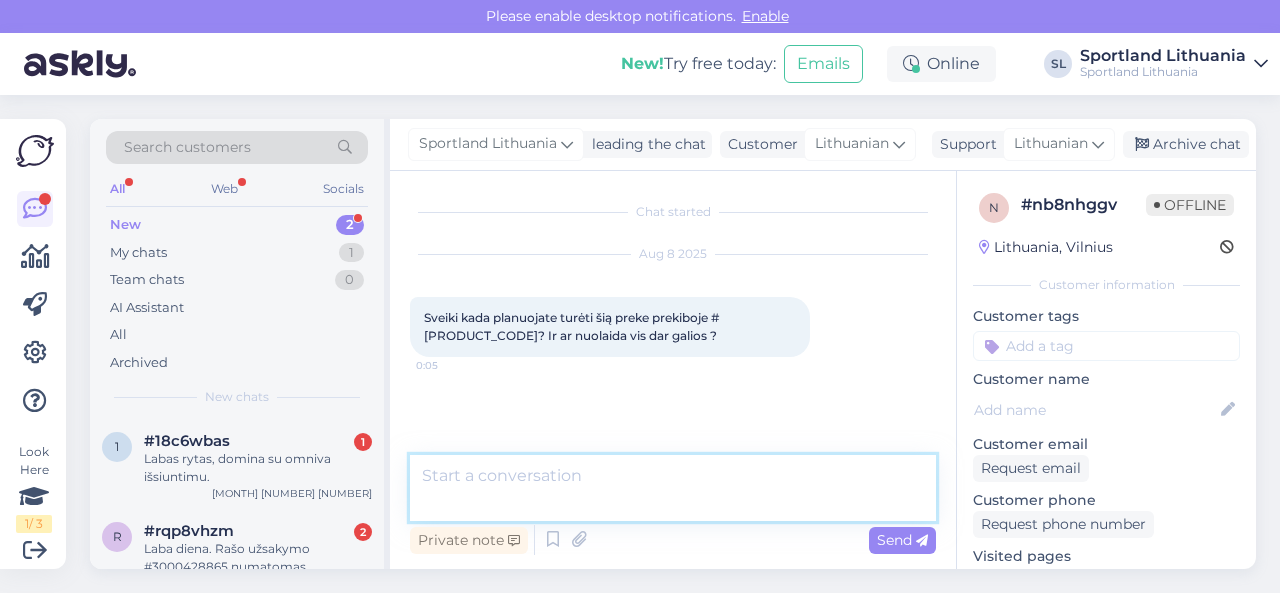 scroll, scrollTop: 21, scrollLeft: 0, axis: vertical 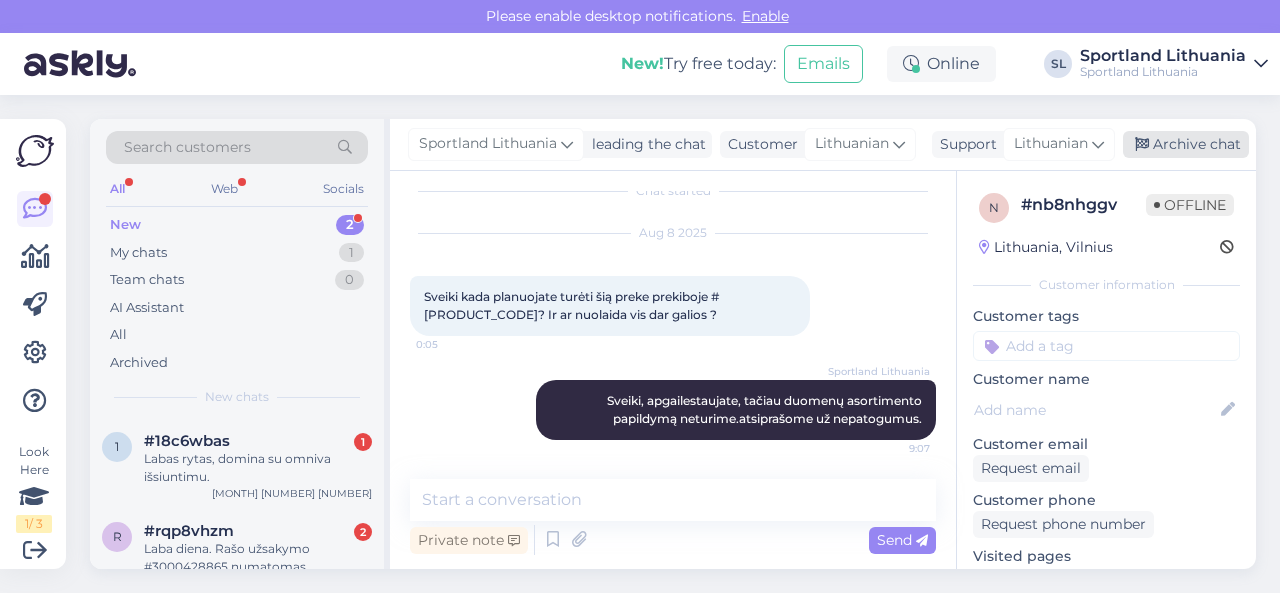 click on "Archive chat" at bounding box center [1186, 144] 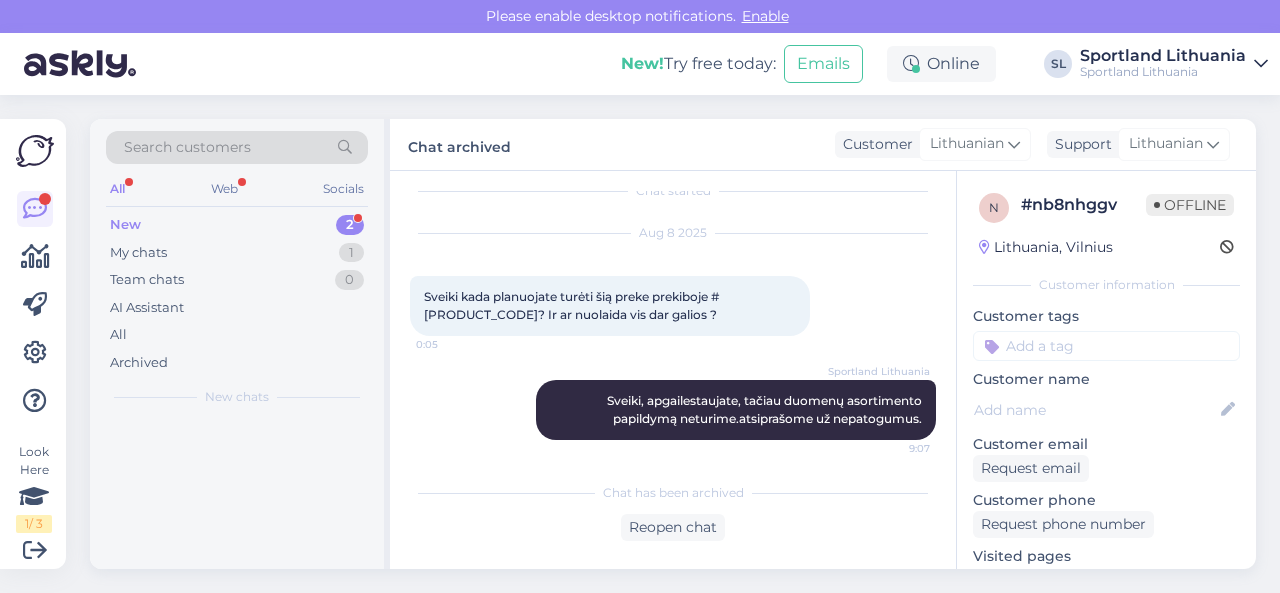 scroll, scrollTop: 28, scrollLeft: 0, axis: vertical 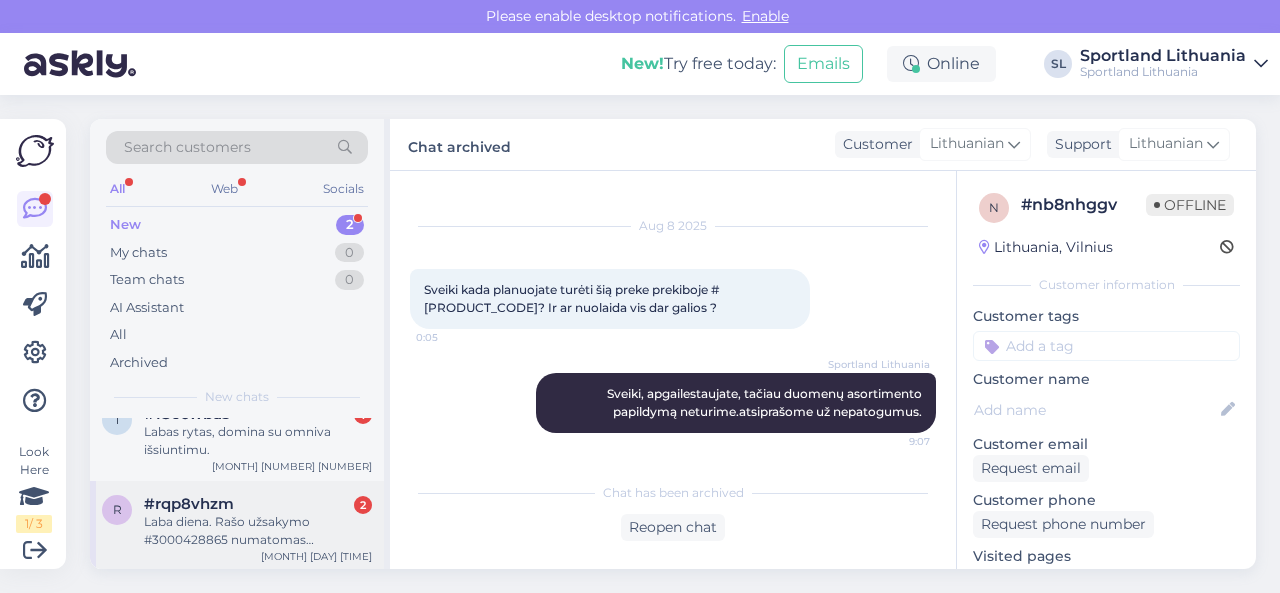 click on "[HASH]" at bounding box center (258, 504) 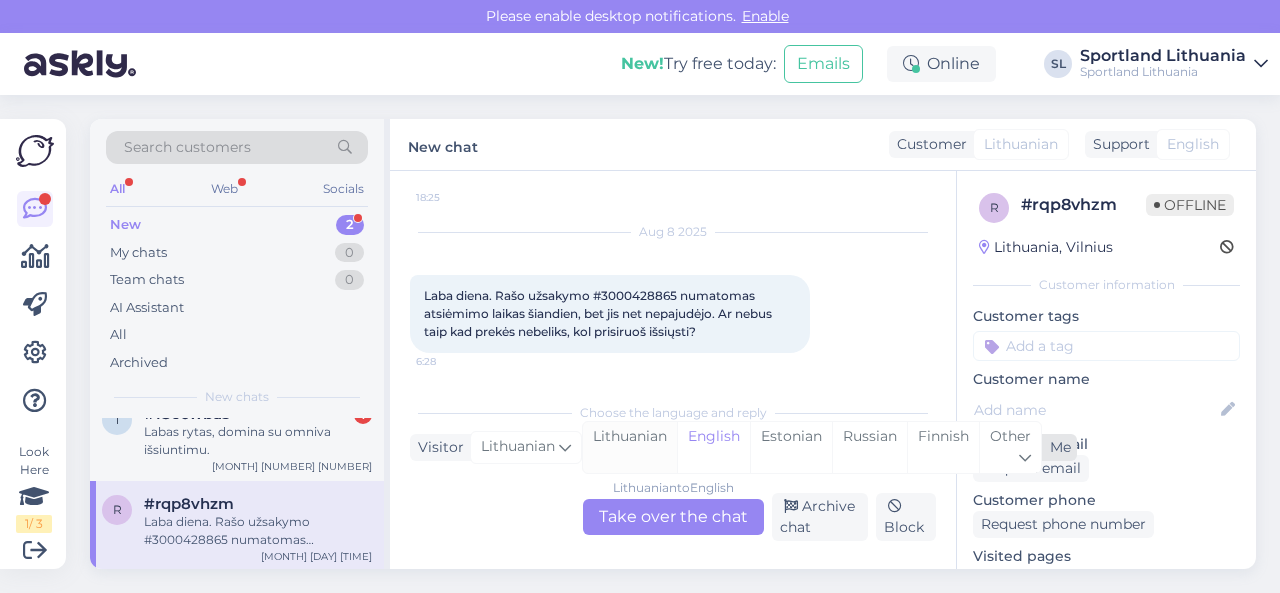 click on "Lithuanian" at bounding box center [630, 447] 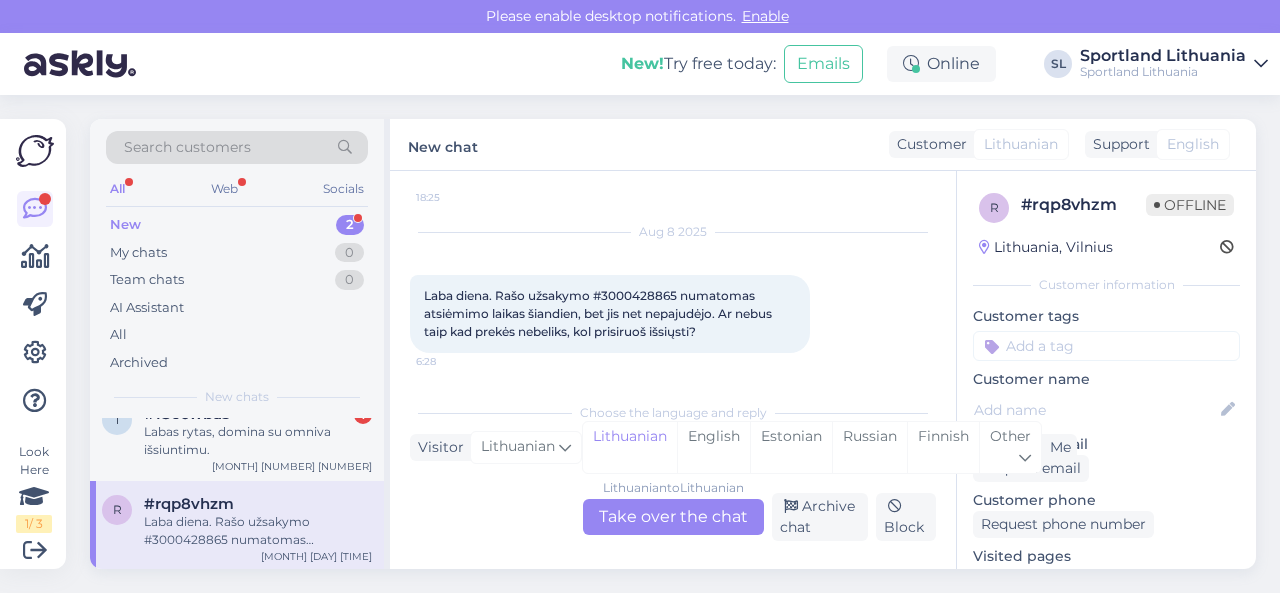 click on "Lithuanian  to  Lithuanian Take over the chat" at bounding box center (673, 517) 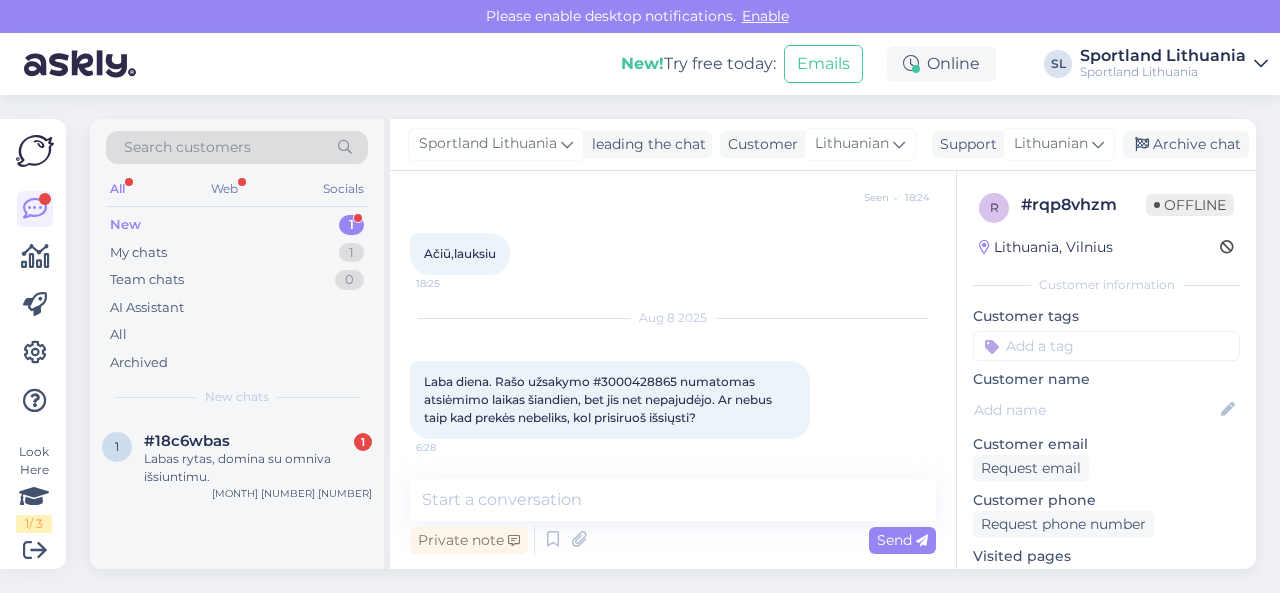 scroll, scrollTop: 735, scrollLeft: 0, axis: vertical 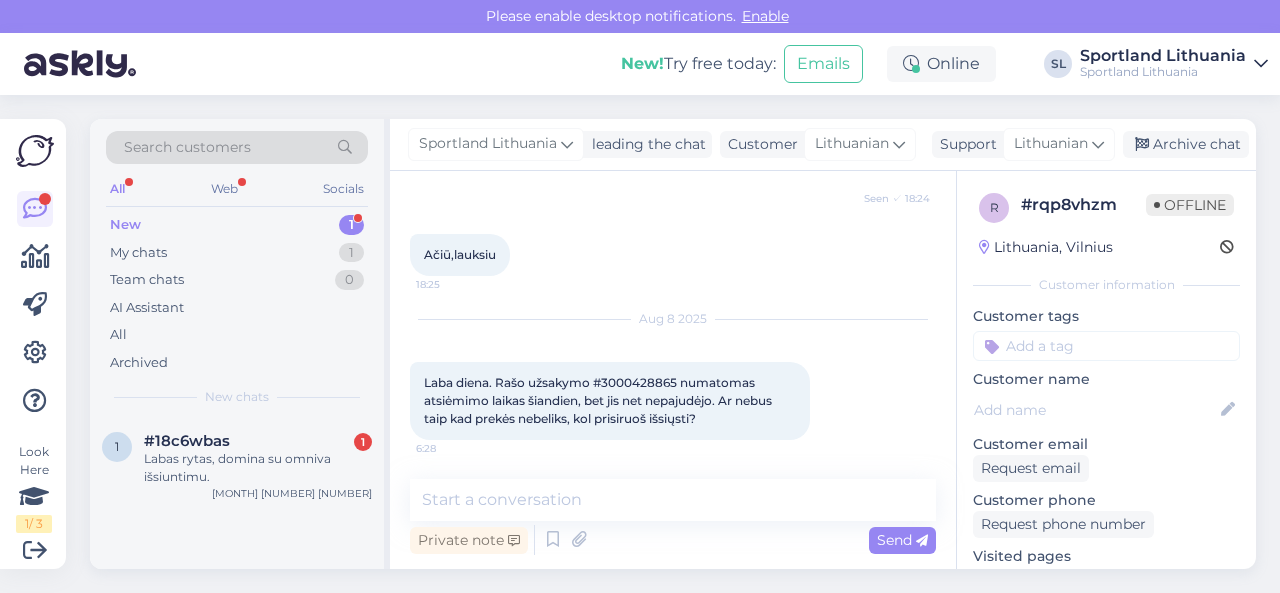 click on "Laba diena. Rašo užsakymo #3000428865 numatomas atsiėmimo laikas šiandien, bet jis net nepajudėjo. Ar nebus taip kad prekės nebeliks, kol prisiruoš išsiųsti?" at bounding box center (599, 400) 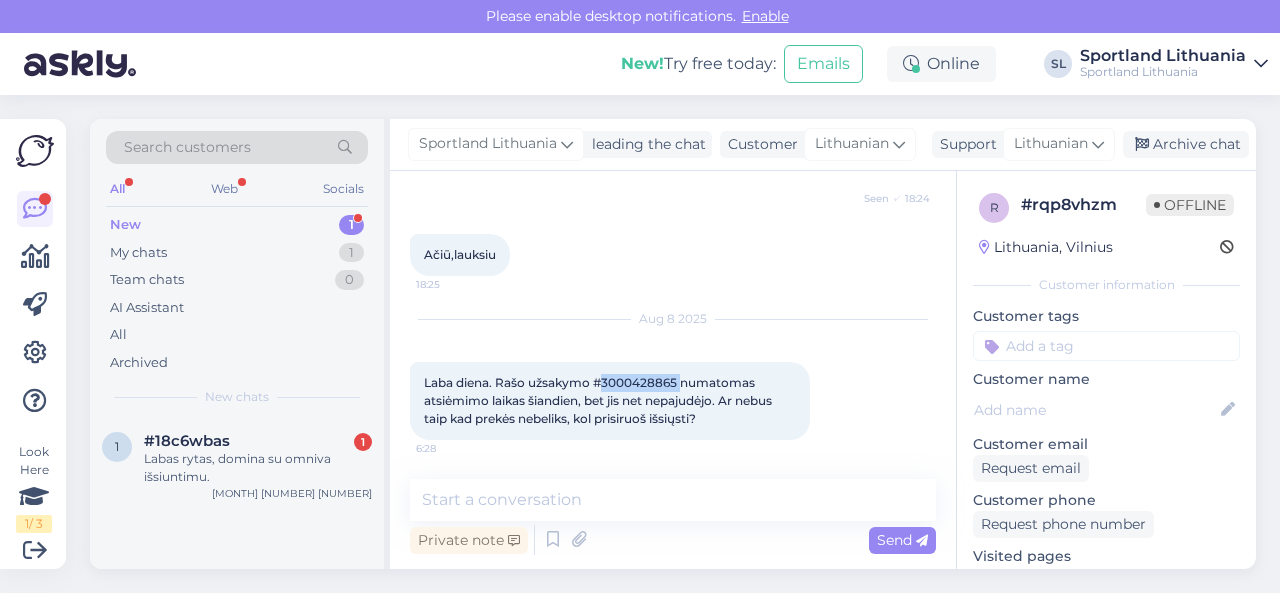 click on "Laba diena. Rašo užsakymo #3000428865 numatomas atsiėmimo laikas šiandien, bet jis net nepajudėjo. Ar nebus taip kad prekės nebeliks, kol prisiruoš išsiųsti?" at bounding box center (599, 400) 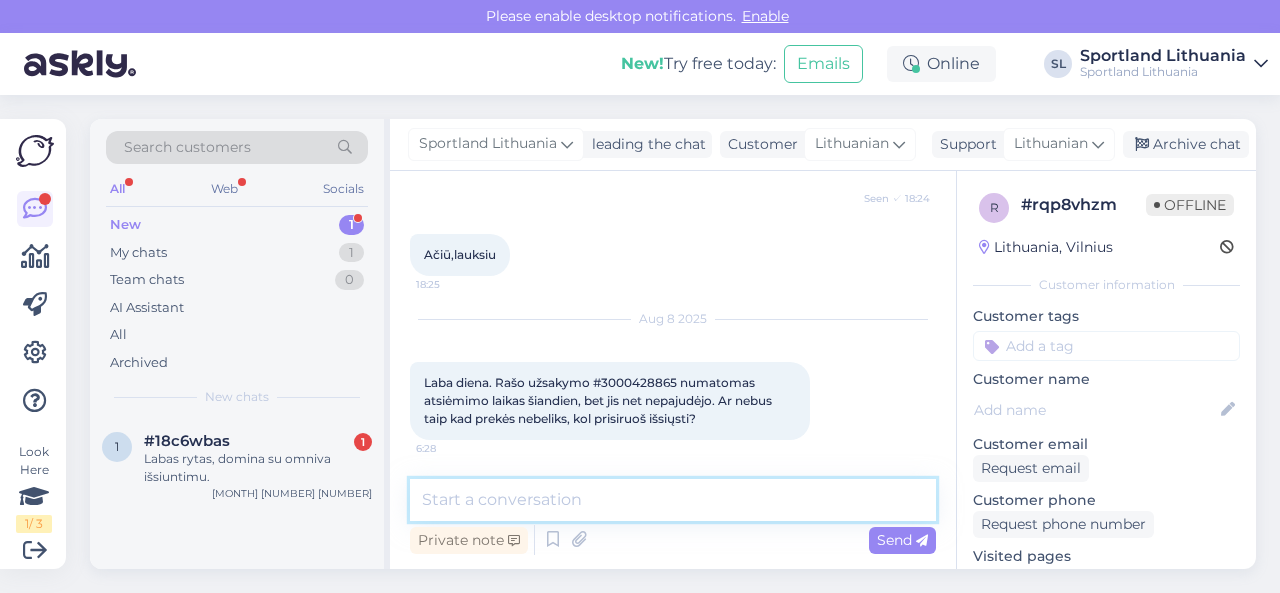 click at bounding box center [673, 500] 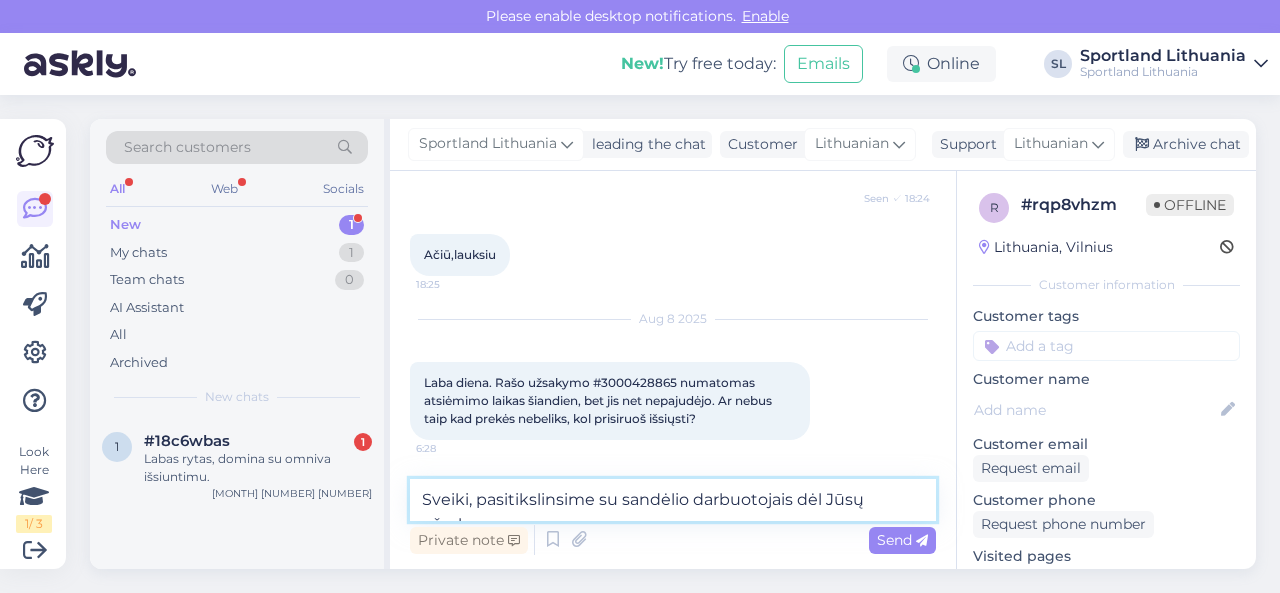 scroll, scrollTop: 759, scrollLeft: 0, axis: vertical 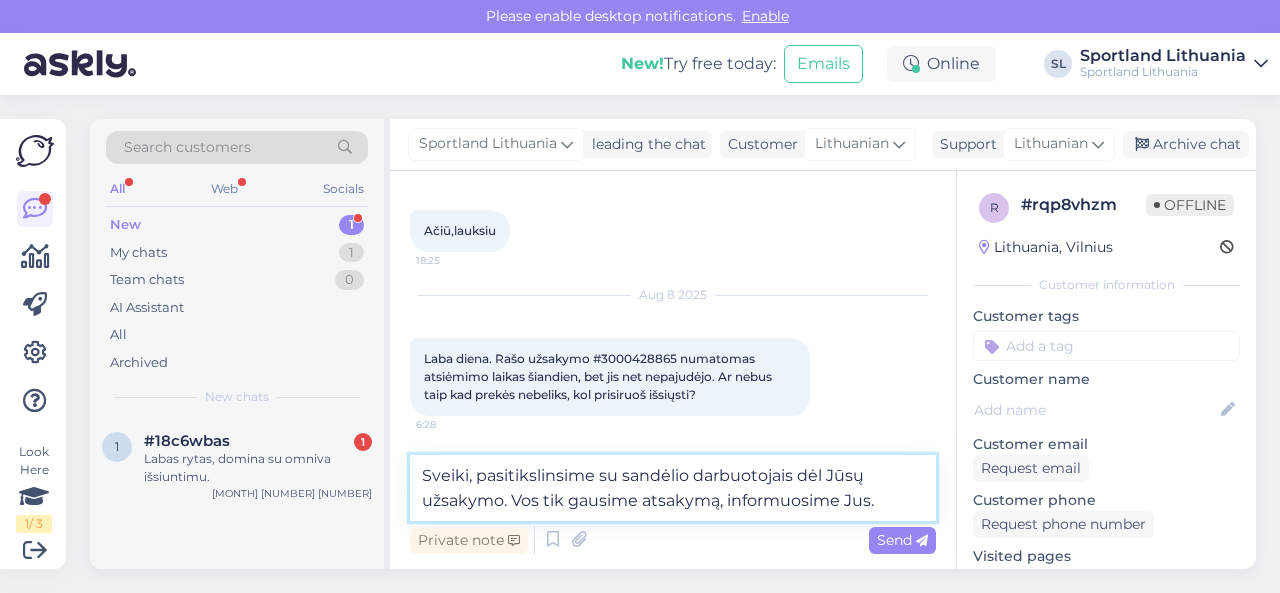 type on "Sveiki, pasitikslinsime su sandėlio darbuotojais dėl Jūsų užsakymo. Vos tik gausime atsakymą, informuosime Jus." 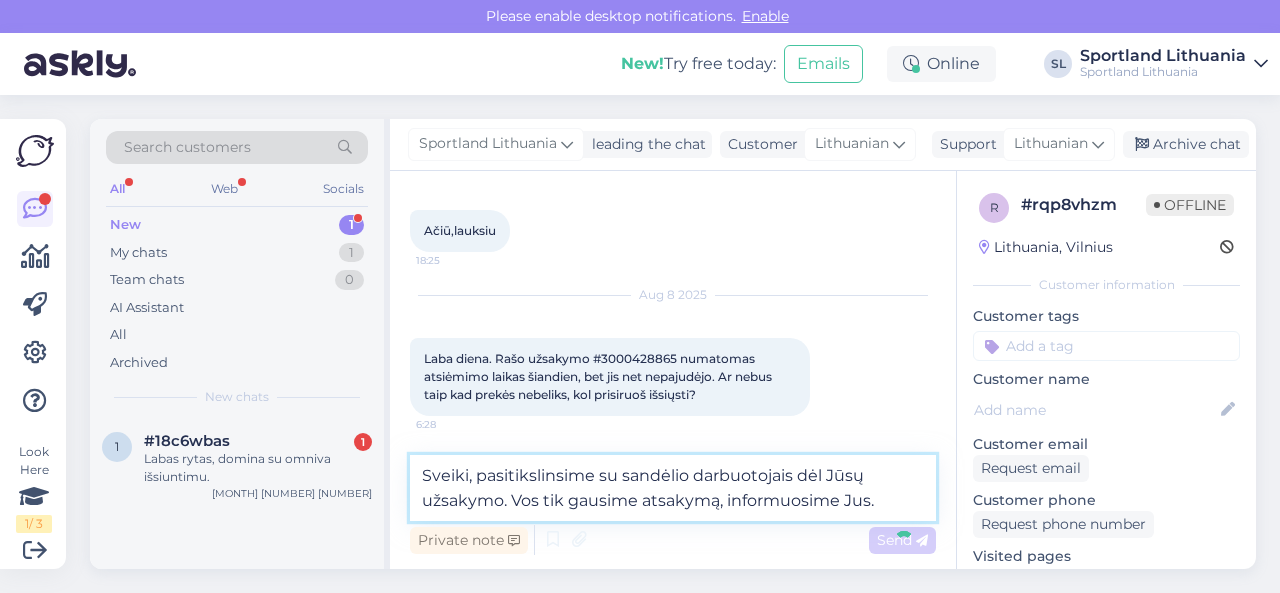 type 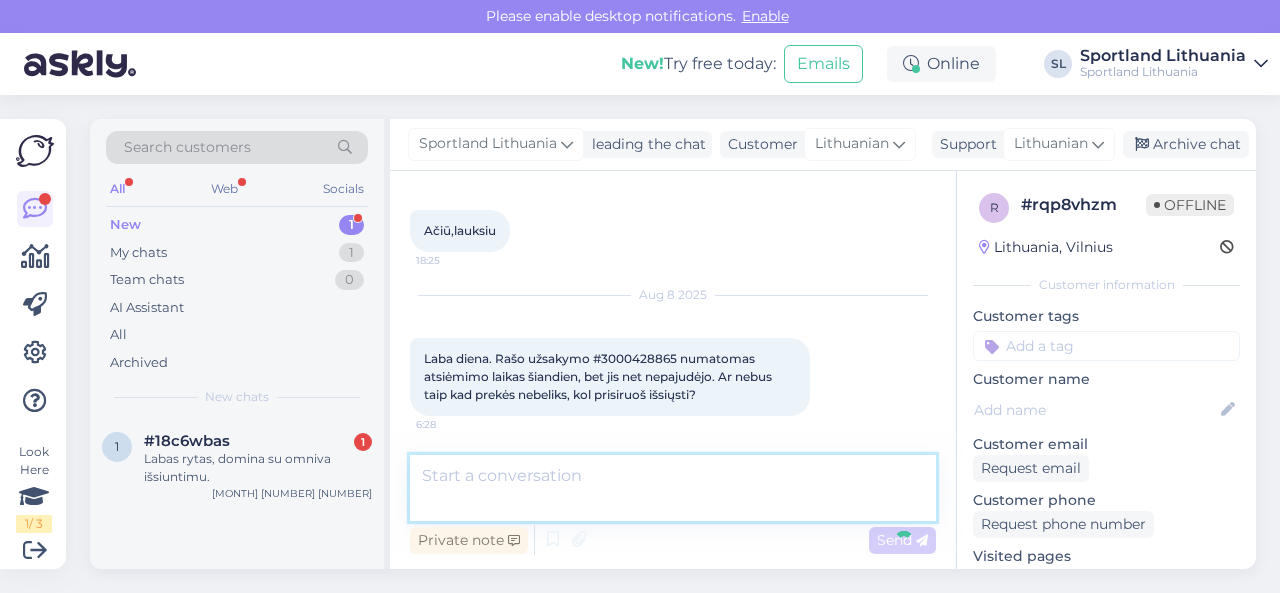 scroll, scrollTop: 839, scrollLeft: 0, axis: vertical 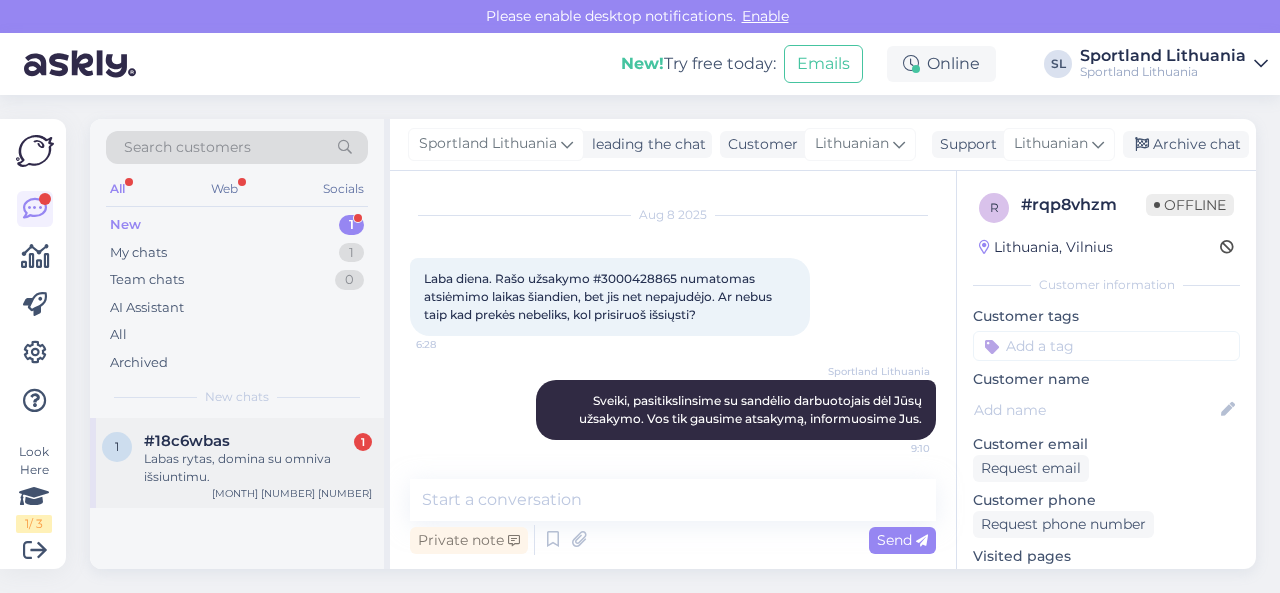click on "#18c6wbas" at bounding box center (187, 441) 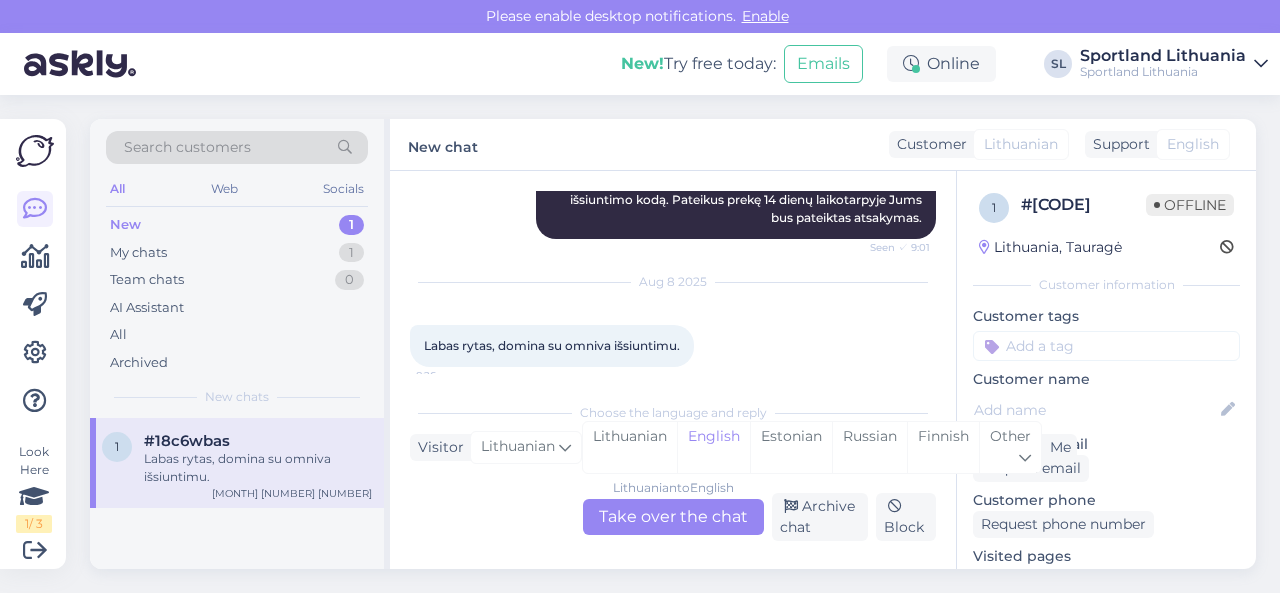 scroll, scrollTop: 562, scrollLeft: 0, axis: vertical 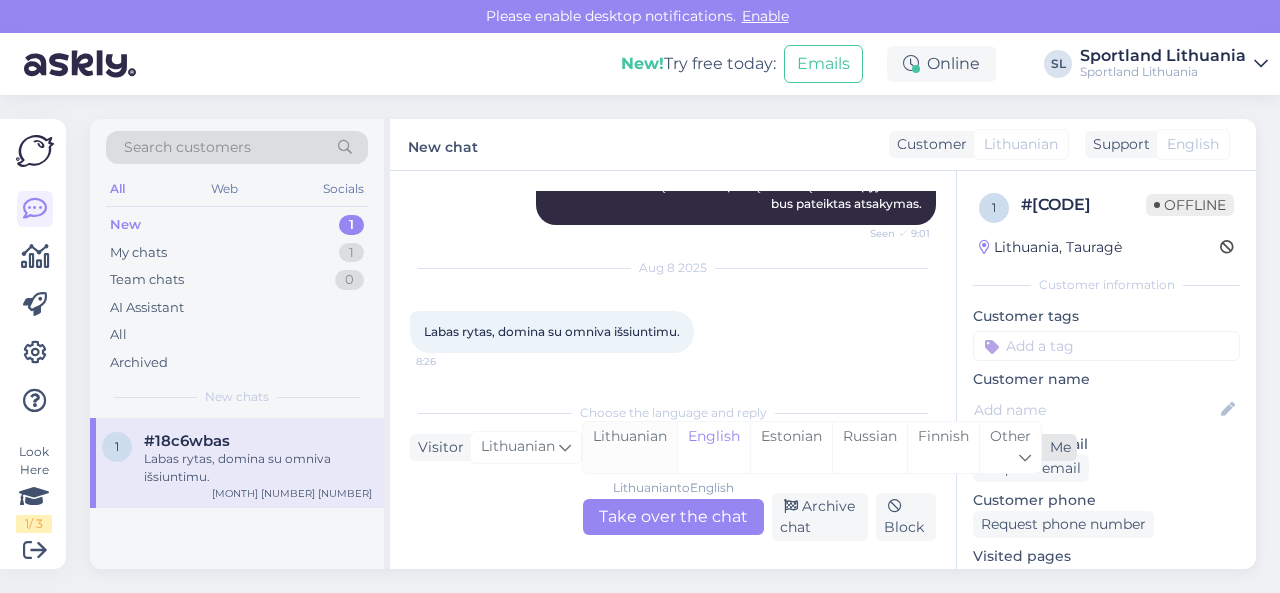 click on "Lithuanian" at bounding box center [630, 447] 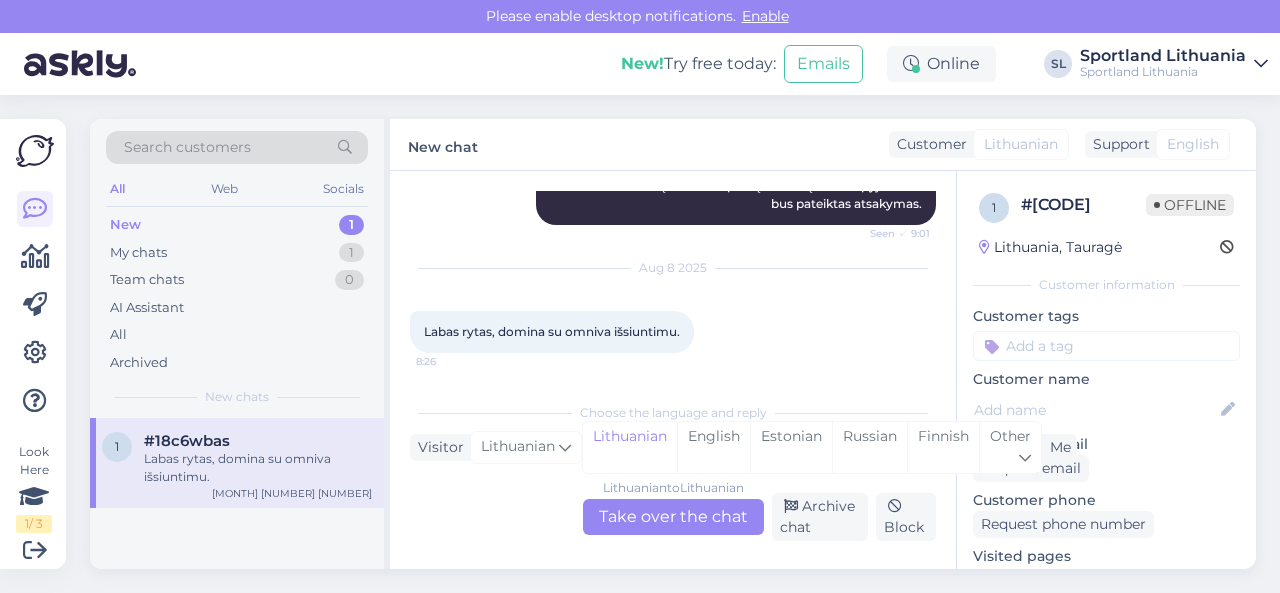 click on "Lithuanian  to  Lithuanian Take over the chat" at bounding box center (673, 517) 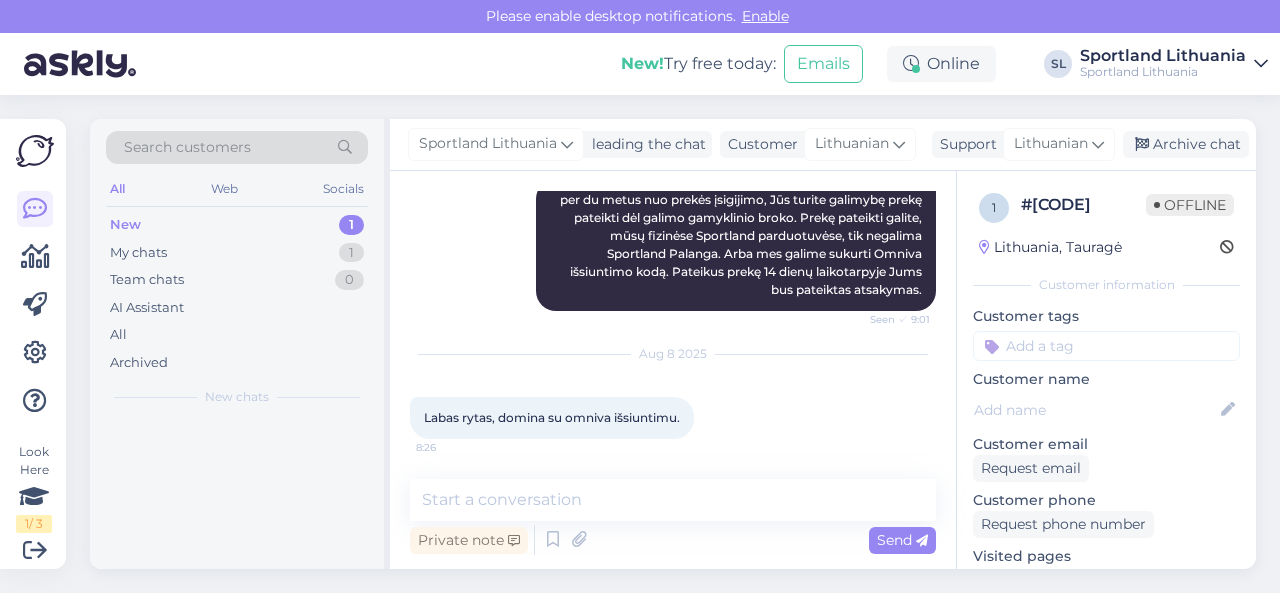 scroll, scrollTop: 474, scrollLeft: 0, axis: vertical 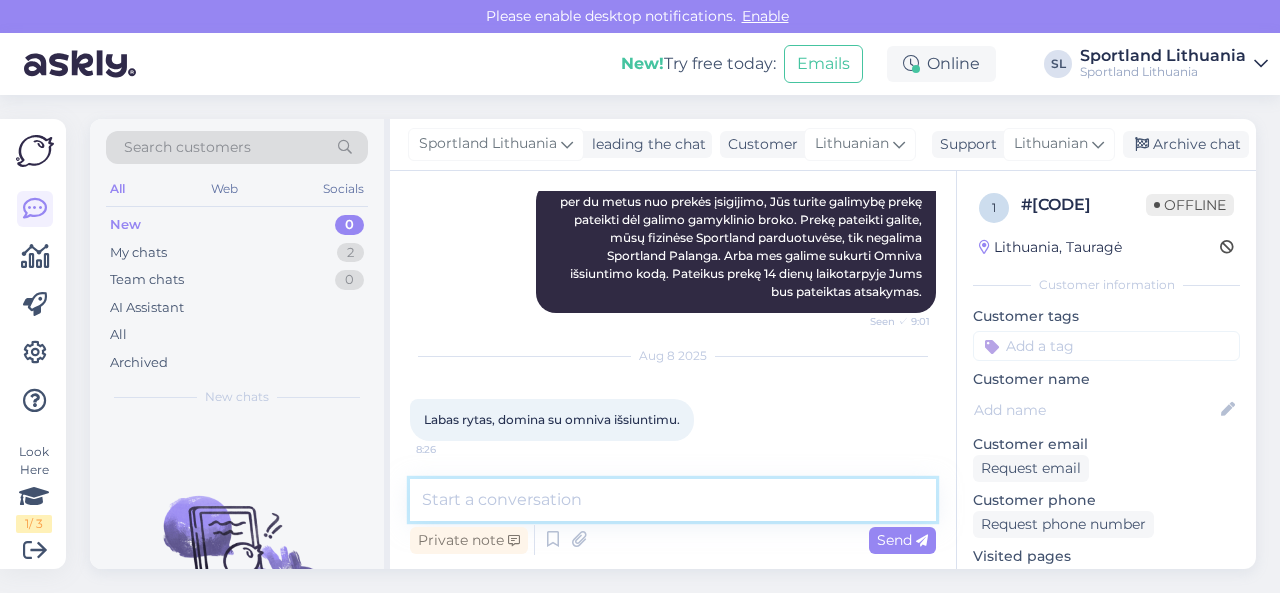 click at bounding box center [673, 500] 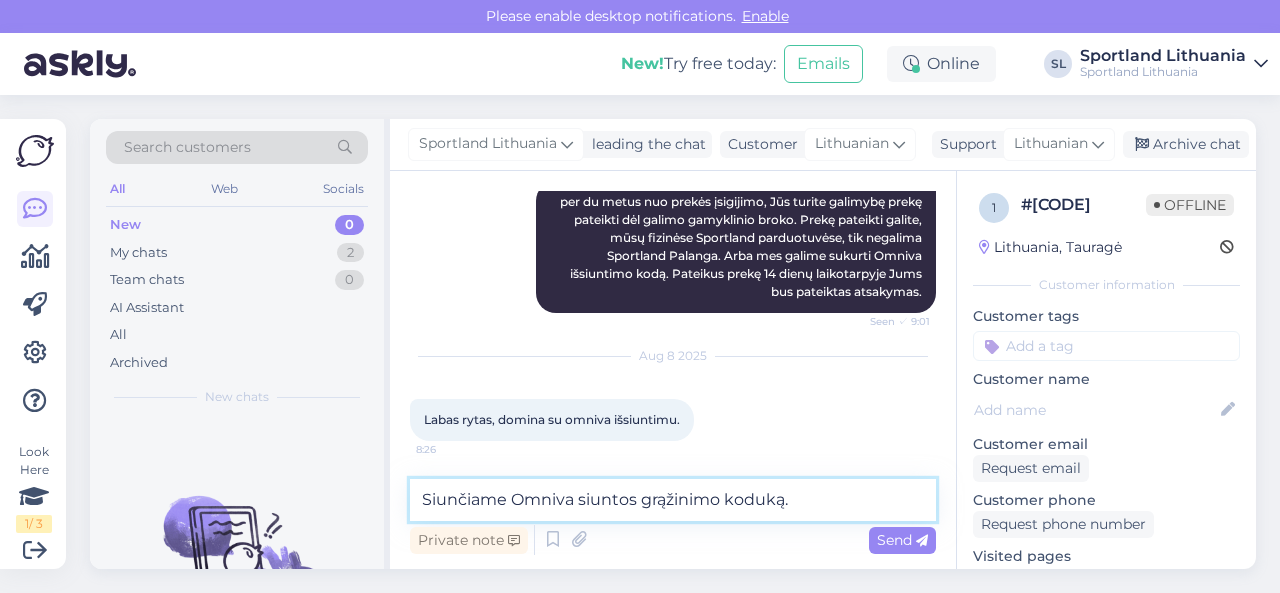 scroll, scrollTop: 498, scrollLeft: 0, axis: vertical 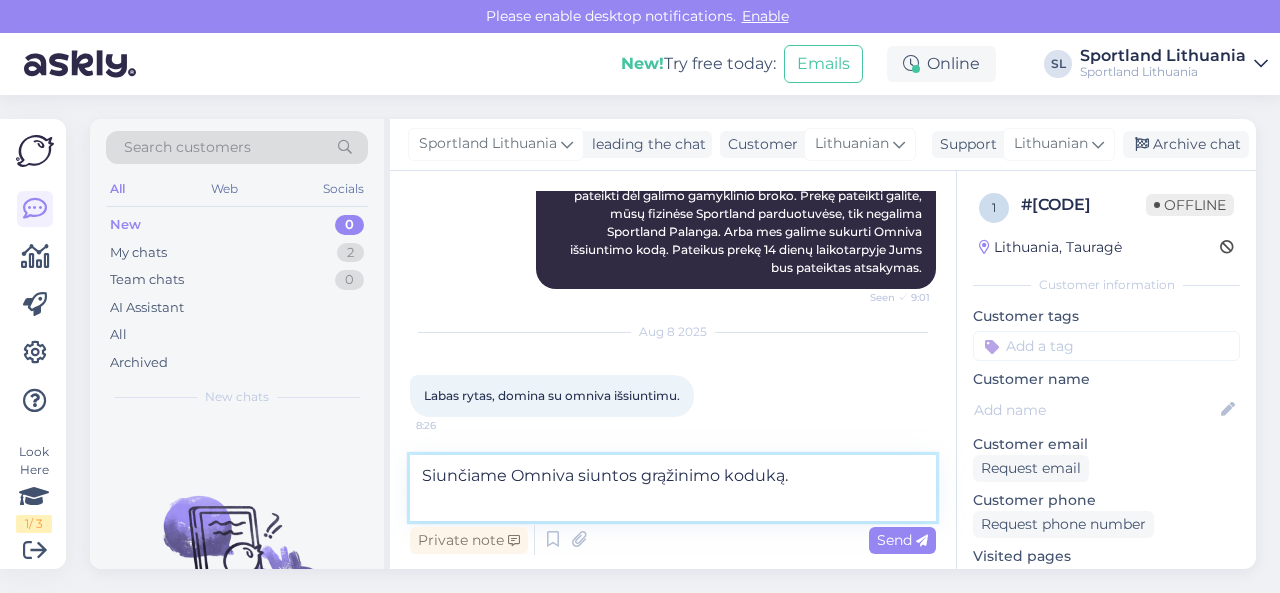 paste on "Omniva paštomate pasirinkite funkciją siųsti siuntą > anksčiau  užregistruota siunta > tuomet suveskite šį kodą:  …… (didžiosiomis raidėmis)
Visi likę rekvizitai paštomate užsipildys automatiškai, Jums reikės tik įdėti siuntą į dėžutę. Lipduką ant siuntos užklijuos kurjeris.
Prekės turi būti originaliose pakuotėse. Prie siuntos pridėkite užpildytą grąžinimo lapą, kurį gavote su savo siunta." 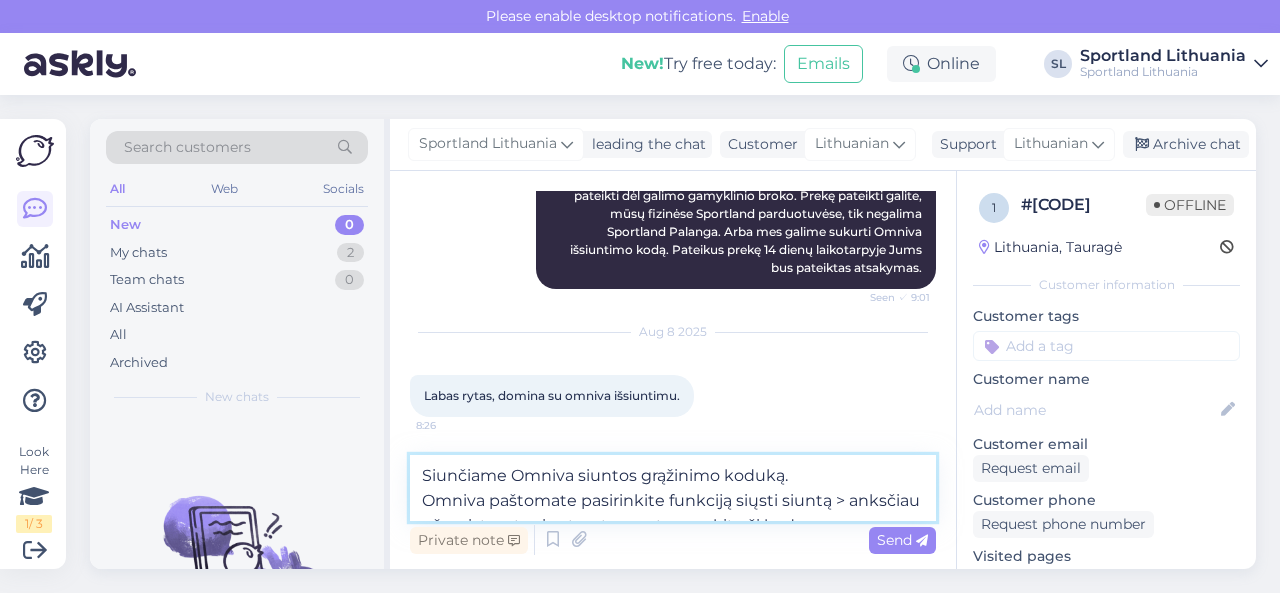 scroll, scrollTop: 75, scrollLeft: 0, axis: vertical 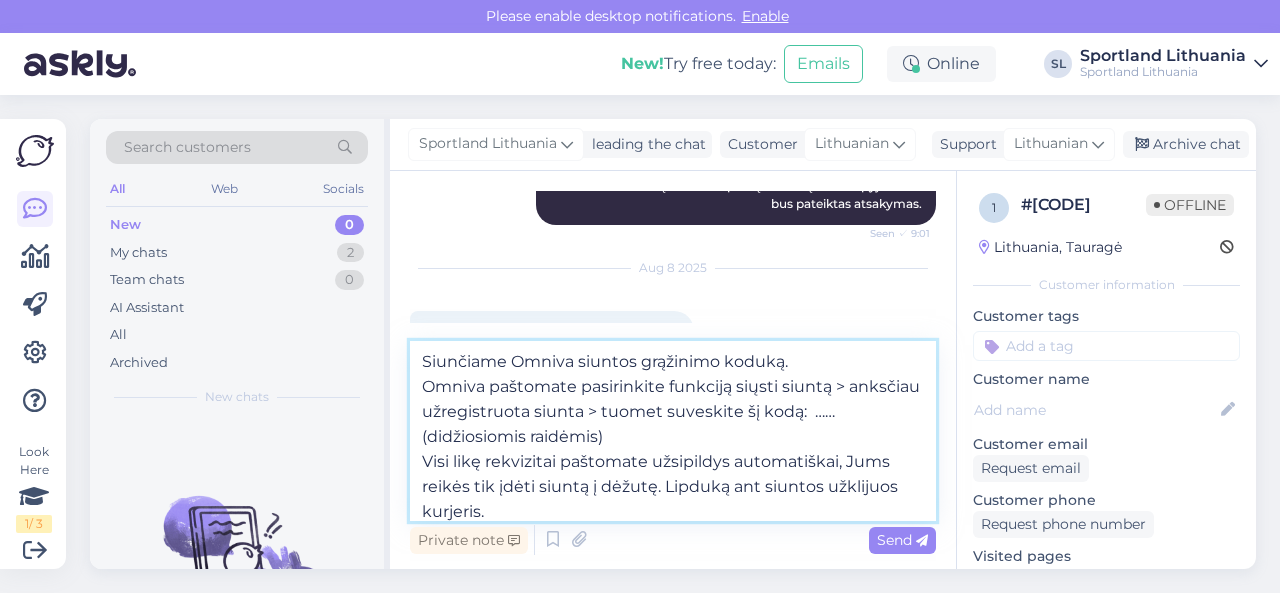 drag, startPoint x: 446, startPoint y: 437, endPoint x: 406, endPoint y: 431, distance: 40.4475 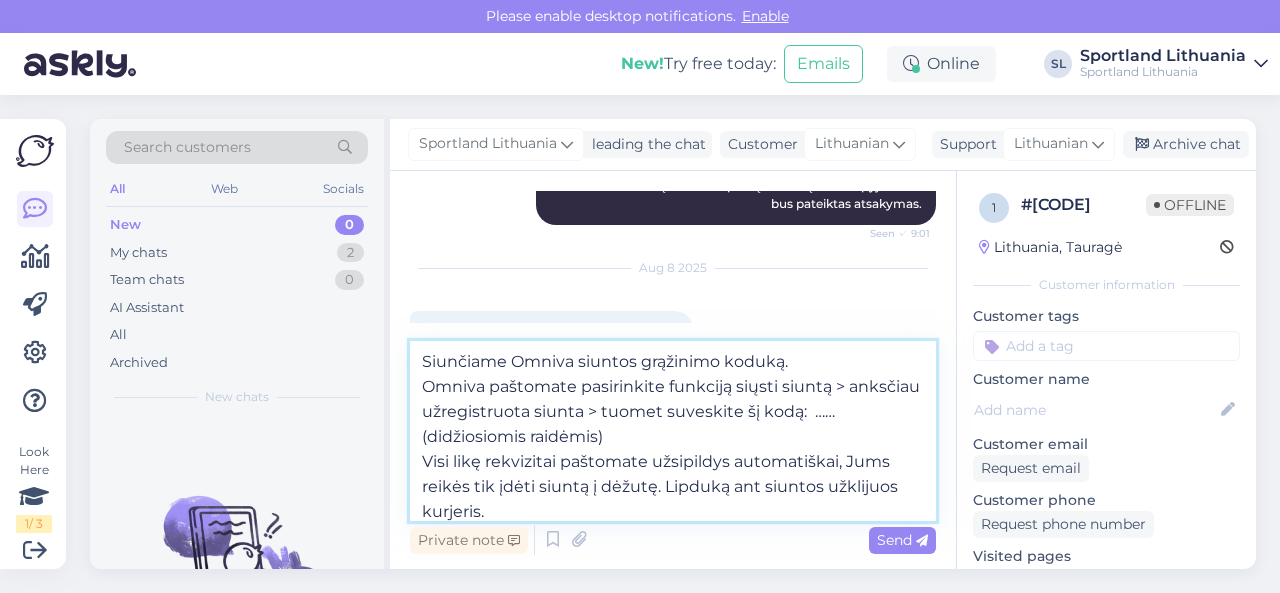 click on "Chat started Aug 6 2025 Laba diena, pirkome krepšinio batus, naudoti dar labai mažai,bet pradėjo plyšti. 22:55  22:55  Aug 7 2025 Sportland Lithuania Sveiki  Seen ✓ 9:00  Sportland Lithuania per du metus nuo prekės įsigijimo, Jūs turite galimybę prekę pateikti dėl galimo gamyklinio broko. Prekę pateikti galite, mūsų fizinėse Sportland parduotuvėse, tik negalima Sportland Palanga. Arba mes galime sukurti Omniva išsiuntimo kodą. Pateikus prekę 14 dienų laikotarpyje Jums bus pateiktas atsakymas.  Seen ✓ 9:01  Aug 8 2025 Labas rytas, domina su omniva išsiuntimu. 8:26  Private note Send" at bounding box center (673, 370) 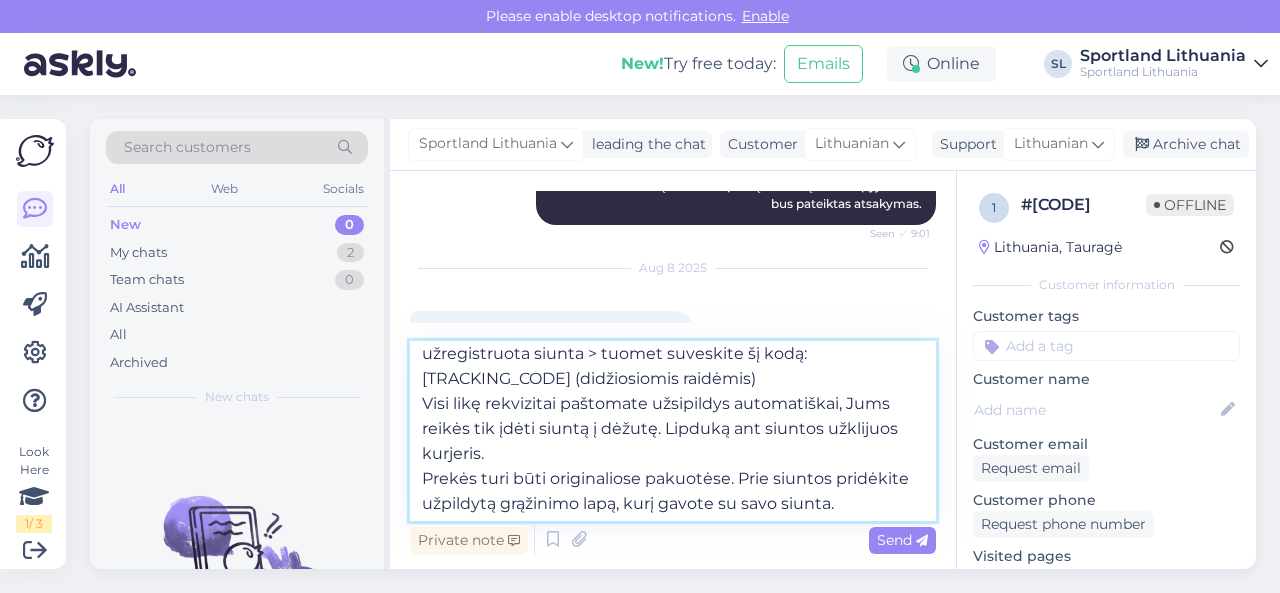 scroll, scrollTop: 86, scrollLeft: 0, axis: vertical 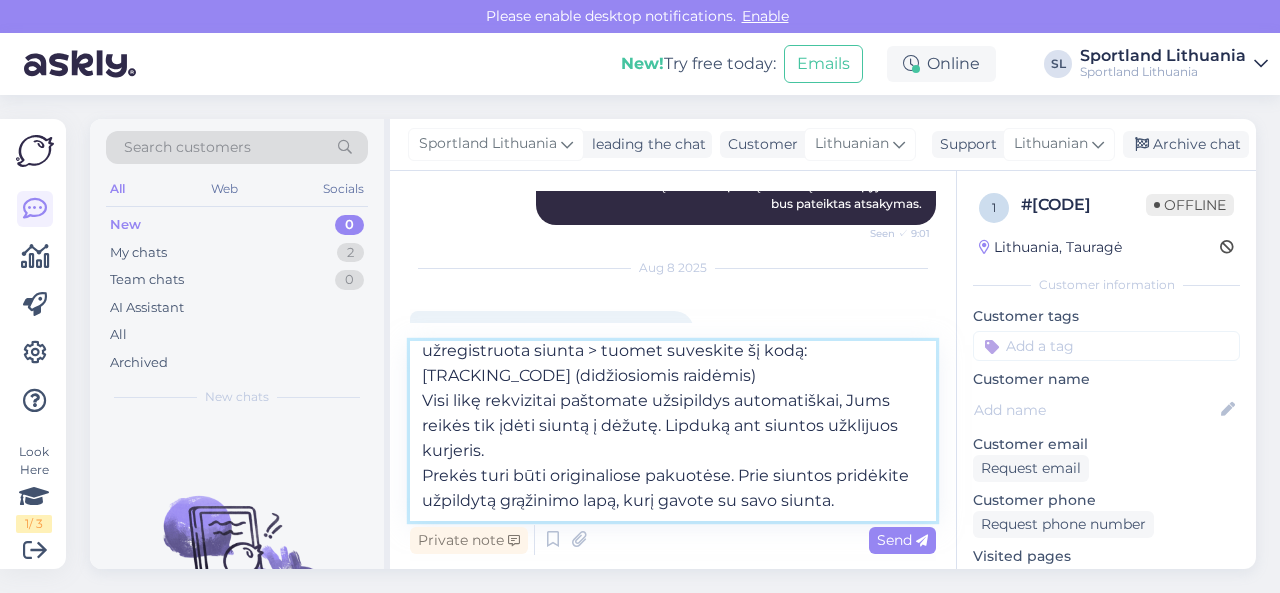 click on "Siunčiame Omniva siuntos grąžinimo koduką.
Omniva paštomate pasirinkite funkciją siųsti siuntą > anksčiau  užregistruota siunta > tuomet suveskite šį kodą:  [TRACKING_CODE] (didžiosiomis raidėmis)
Visi likę rekvizitai paštomate užsipildys automatiškai, Jums reikės tik įdėti siuntą į dėžutę. Lipduką ant siuntos užklijuos kurjeris.
Prekės turi būti originaliose pakuotėse. Prie siuntos pridėkite užpildytą grąžinimo lapą, kurį gavote su savo siunta." at bounding box center [673, 431] 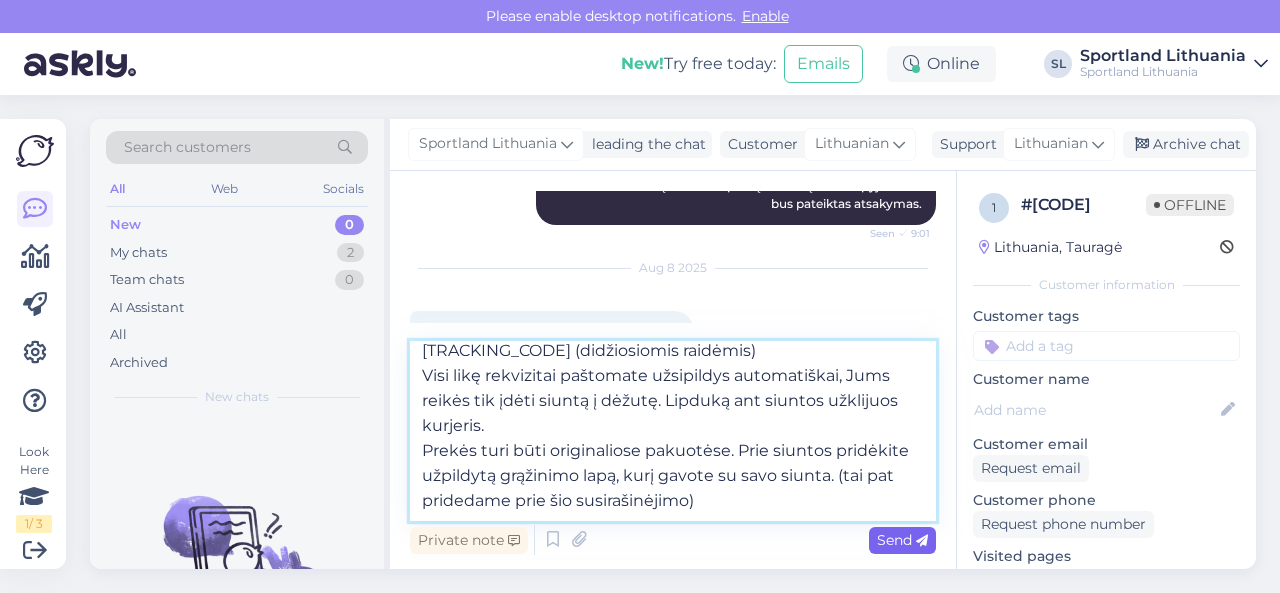 type on "Siunčiame Omniva siuntos grąžinimo koduką.
Omniva paštomate pasirinkite funkciją siųsti siuntą > anksčiau  užregistruota siunta > tuomet suveskite šį kodą:  [TRACKING_CODE] (didžiosiomis raidėmis)
Visi likę rekvizitai paštomate užsipildys automatiškai, Jums reikės tik įdėti siuntą į dėžutę. Lipduką ant siuntos užklijuos kurjeris.
Prekės turi būti originaliose pakuotėse. Prie siuntos pridėkite užpildytą grąžinimo lapą, kurį gavote su savo siunta. (tai pat pridedame prie šio susirašinėjimo)" 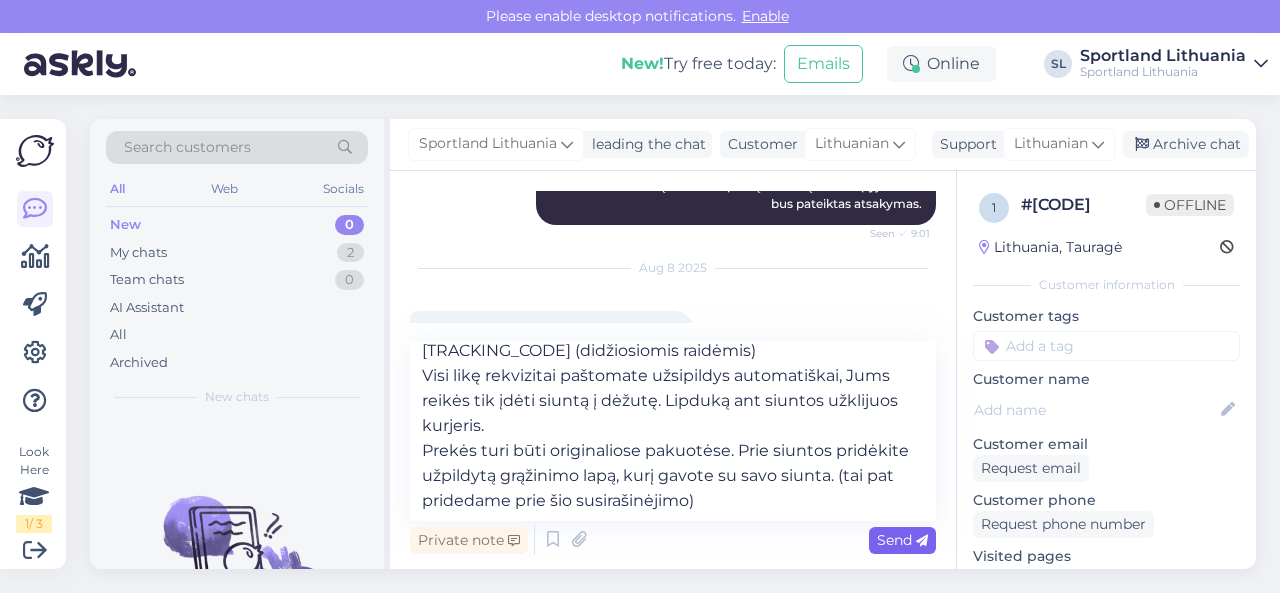 click on "Send" at bounding box center (902, 540) 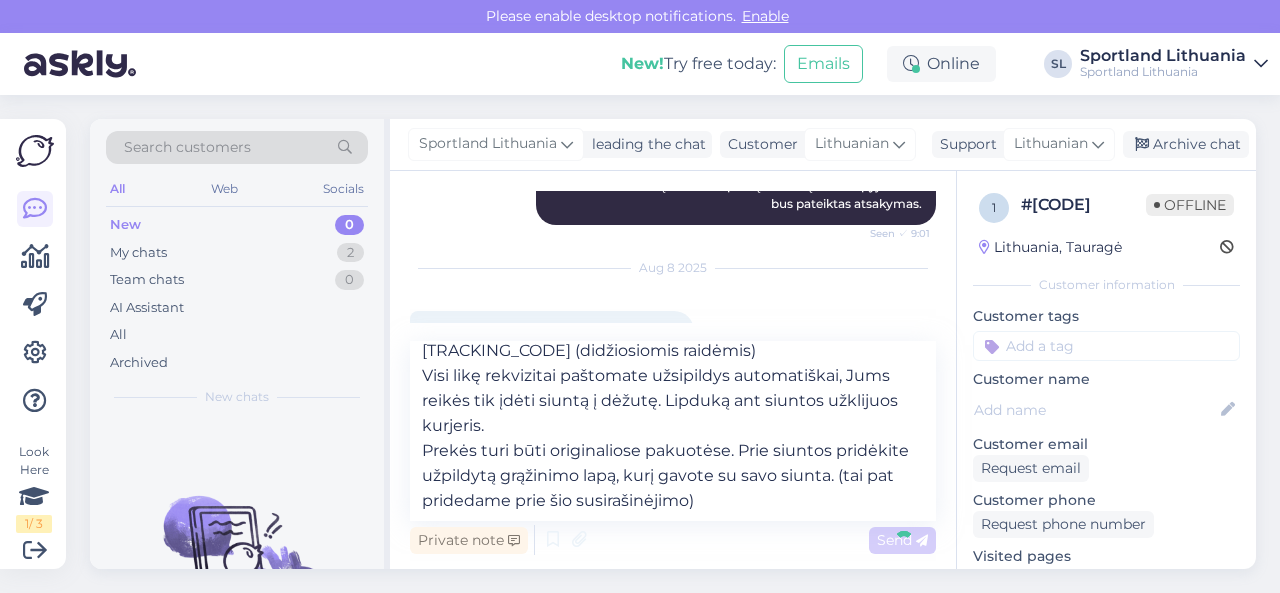 type 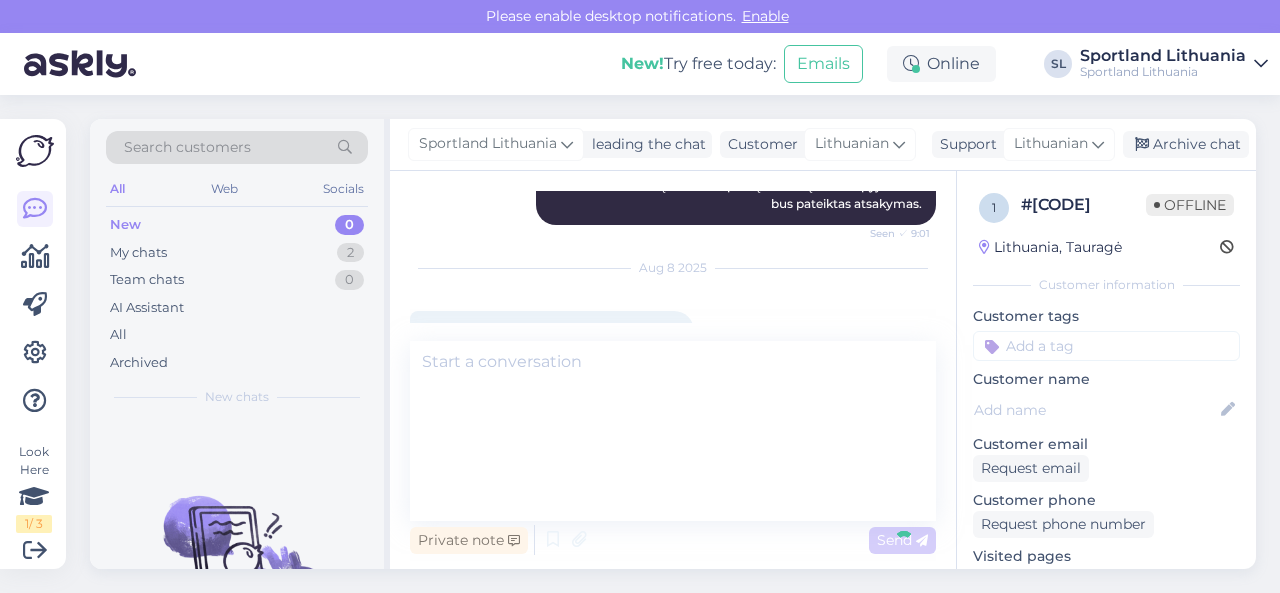 scroll, scrollTop: 722, scrollLeft: 0, axis: vertical 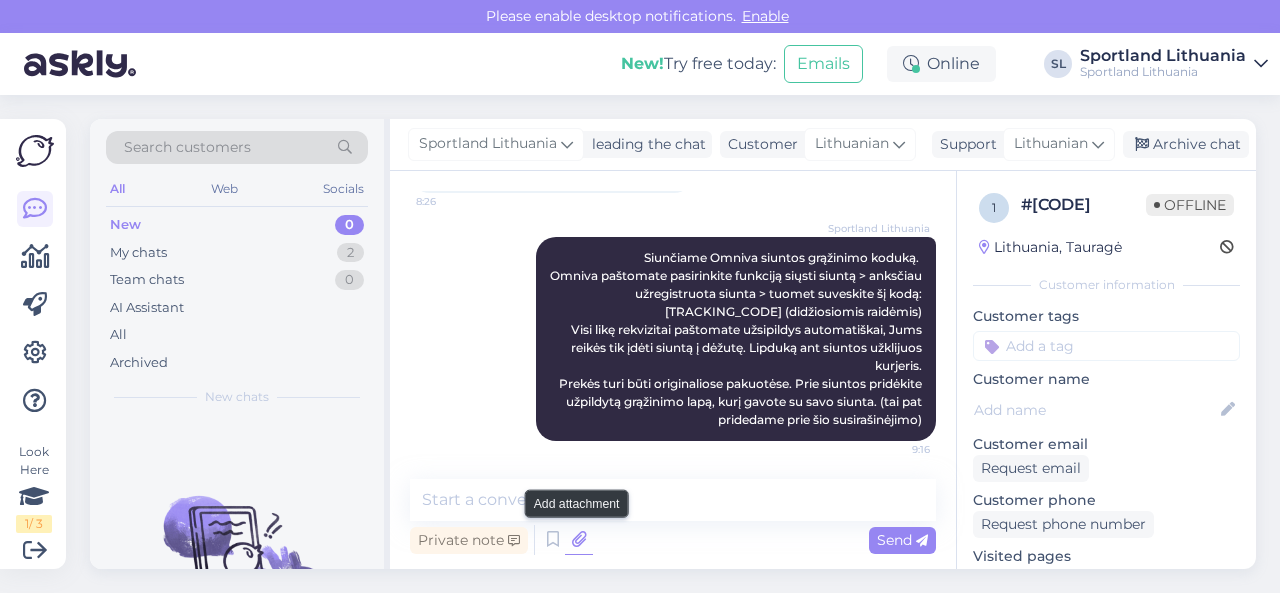 click at bounding box center (579, 540) 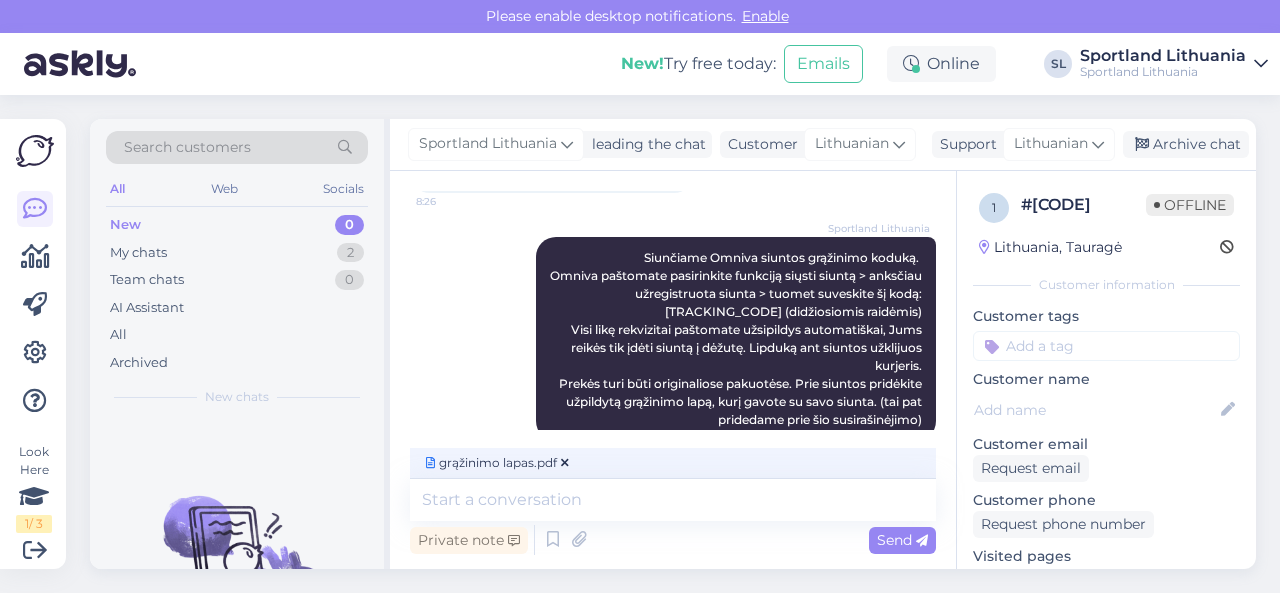 scroll, scrollTop: 753, scrollLeft: 0, axis: vertical 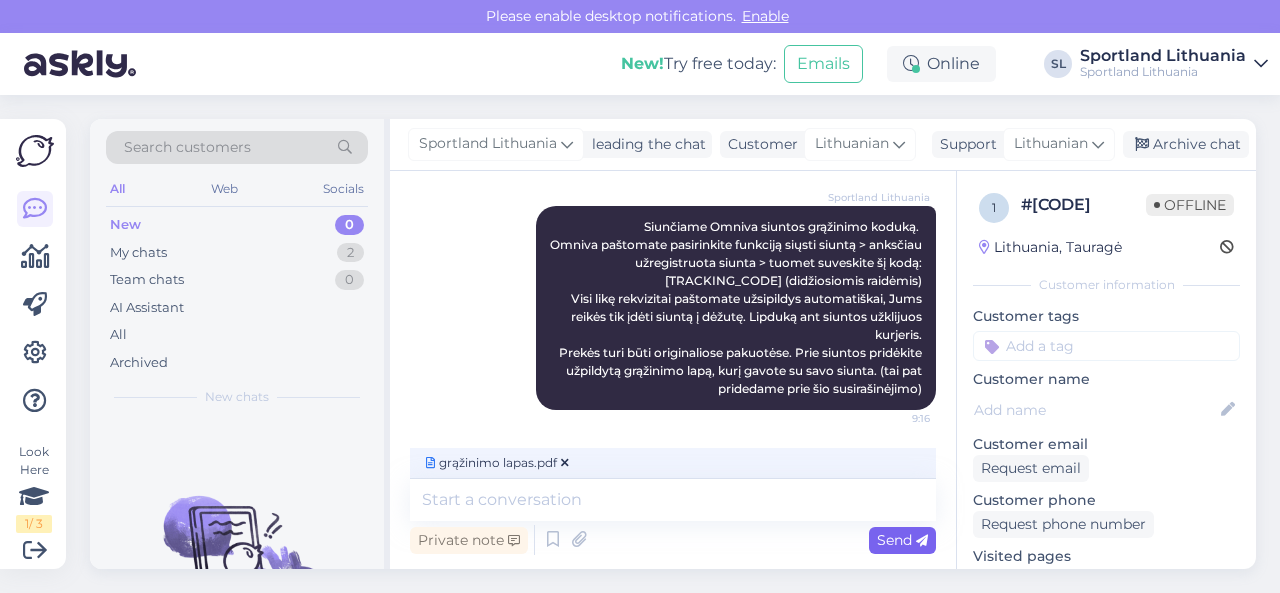click on "Send" at bounding box center (902, 540) 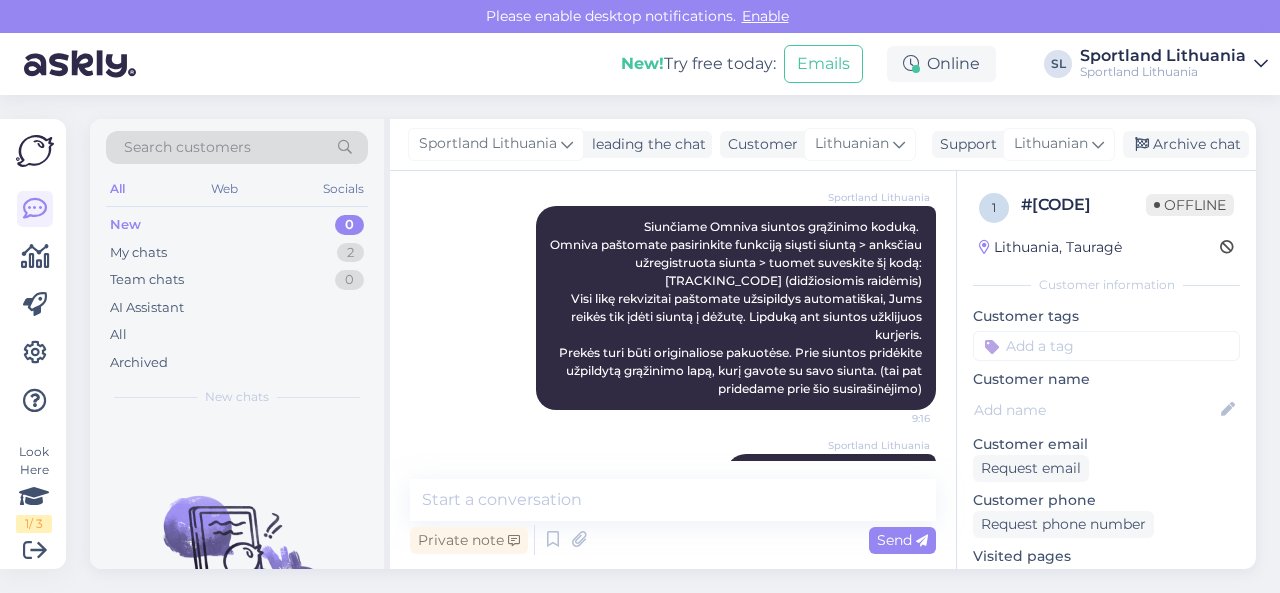 scroll, scrollTop: 810, scrollLeft: 0, axis: vertical 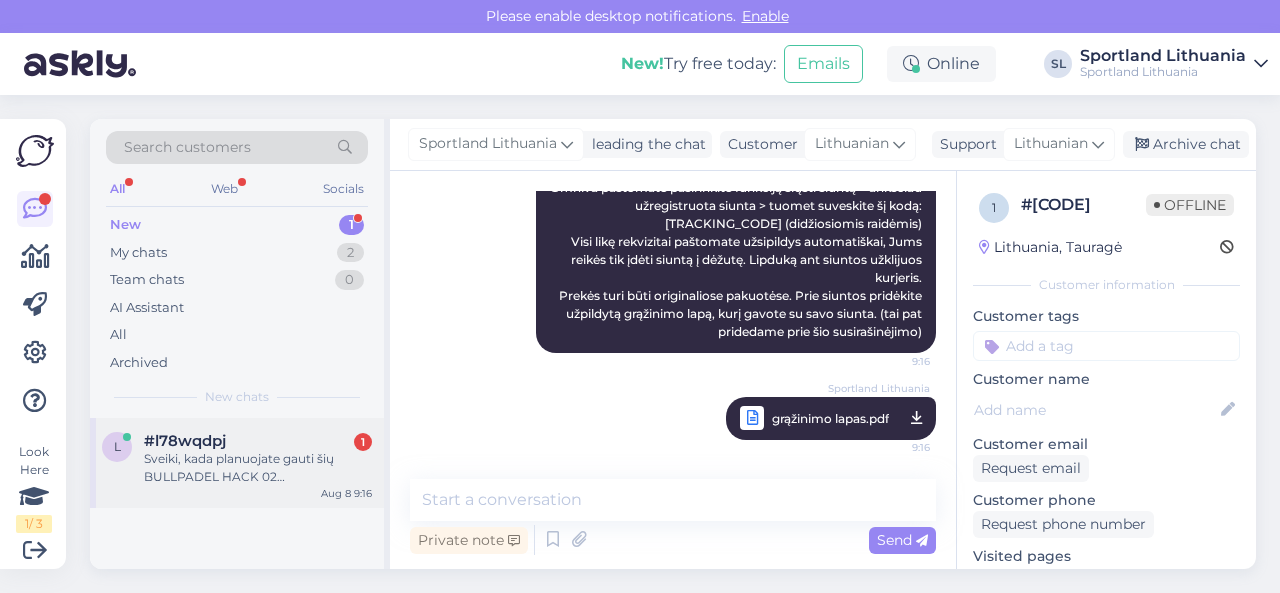click on "Sveiki, kada planuojate gauti šių BULLPADEL HACK 02 PERFORMANCE 24 PADEL RACKET
Rakečių?
Prekės kodas: #[CODE]" at bounding box center [258, 468] 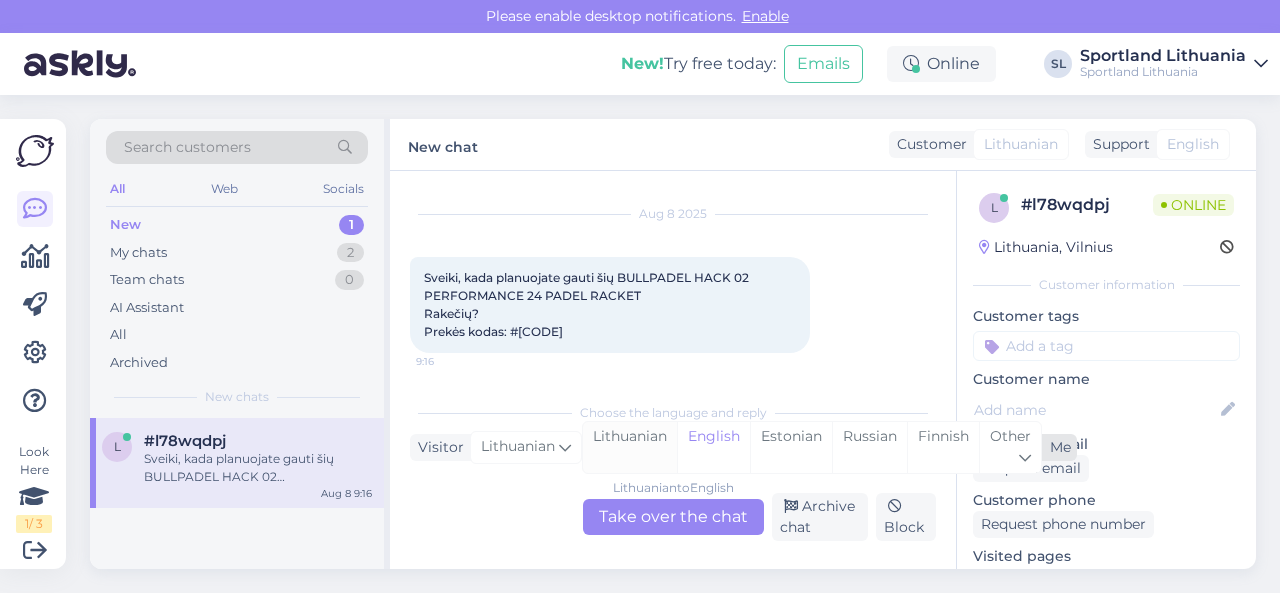 click on "Lithuanian" at bounding box center [630, 447] 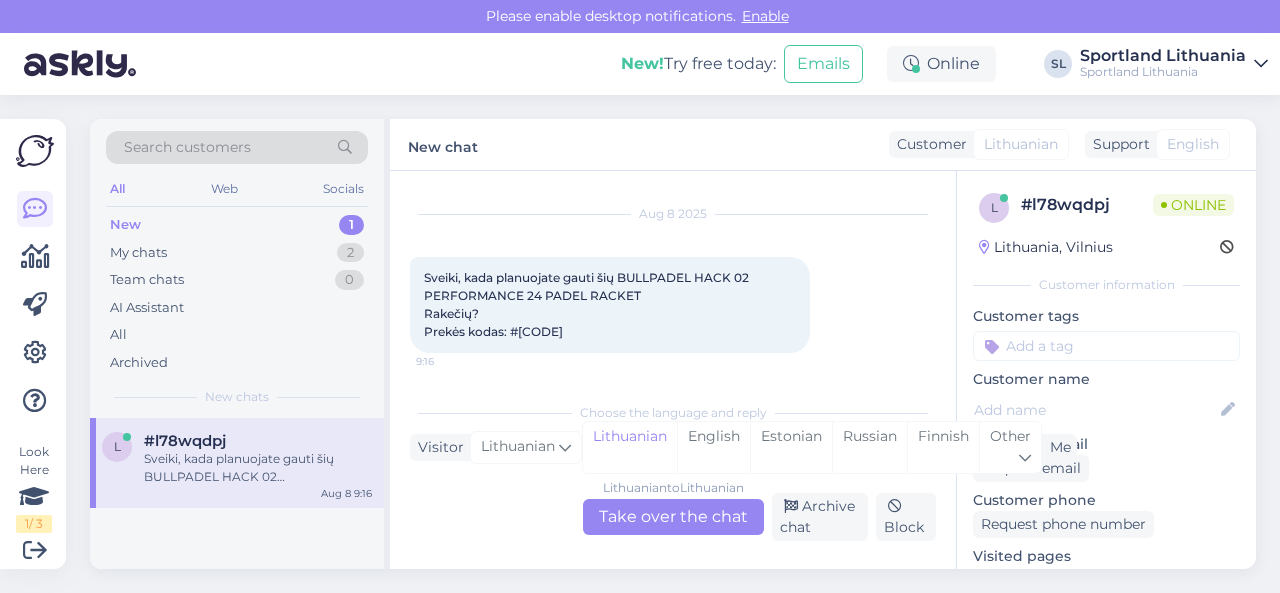 click on "Lithuanian  to  Lithuanian Take over the chat" at bounding box center (673, 517) 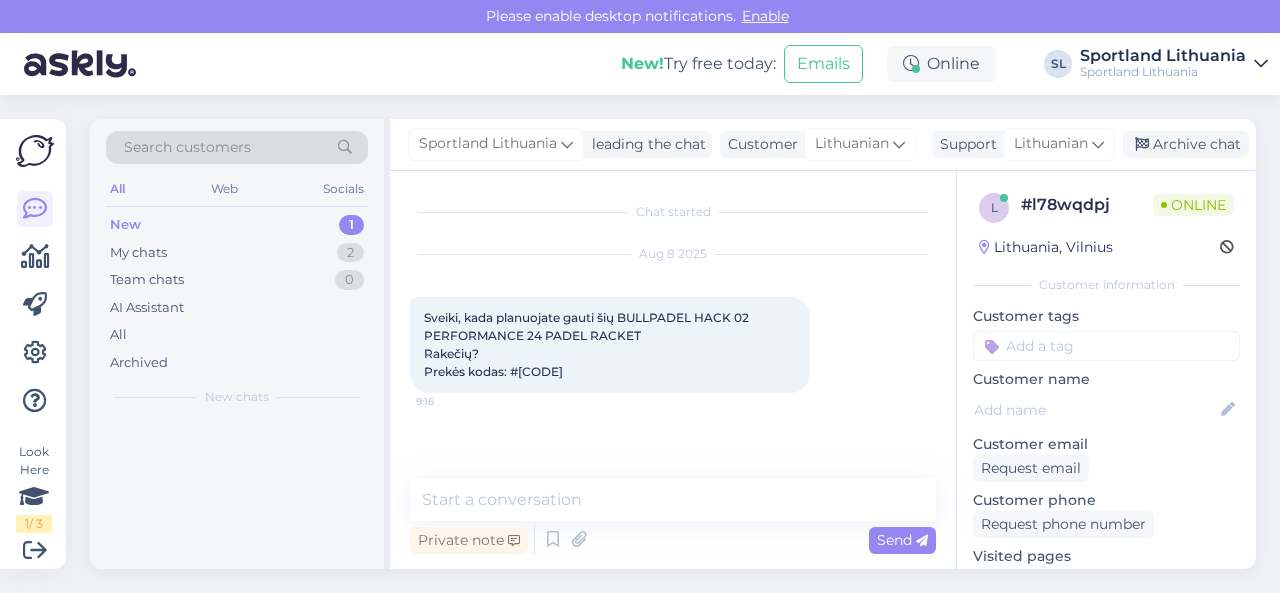 scroll, scrollTop: 0, scrollLeft: 0, axis: both 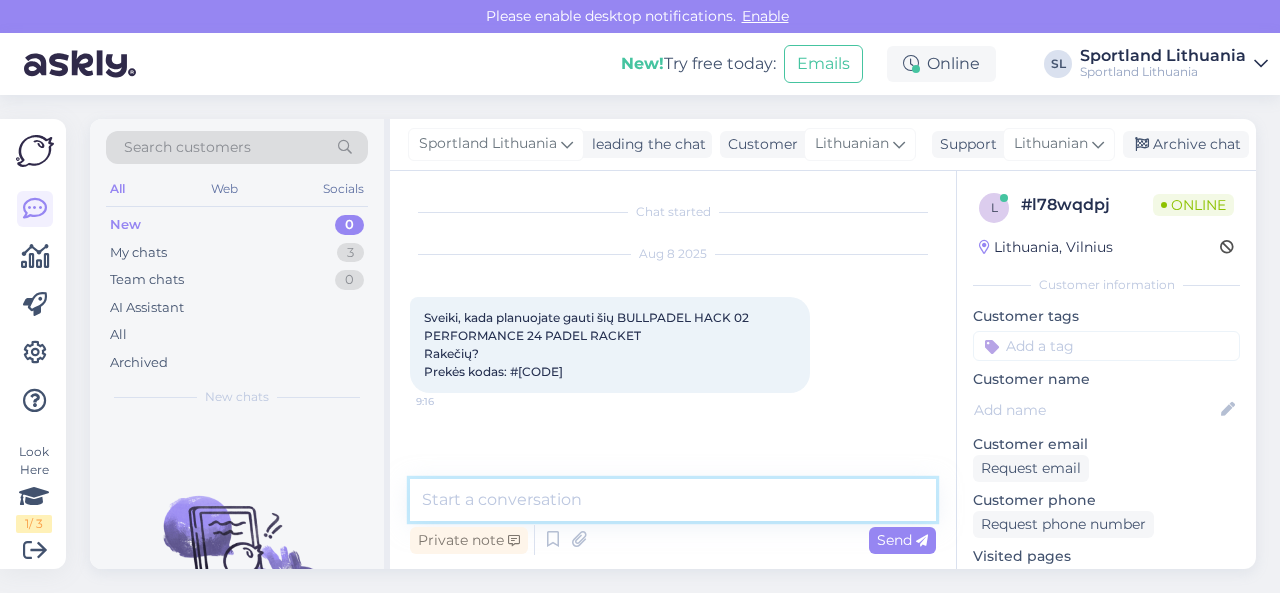 click at bounding box center [673, 500] 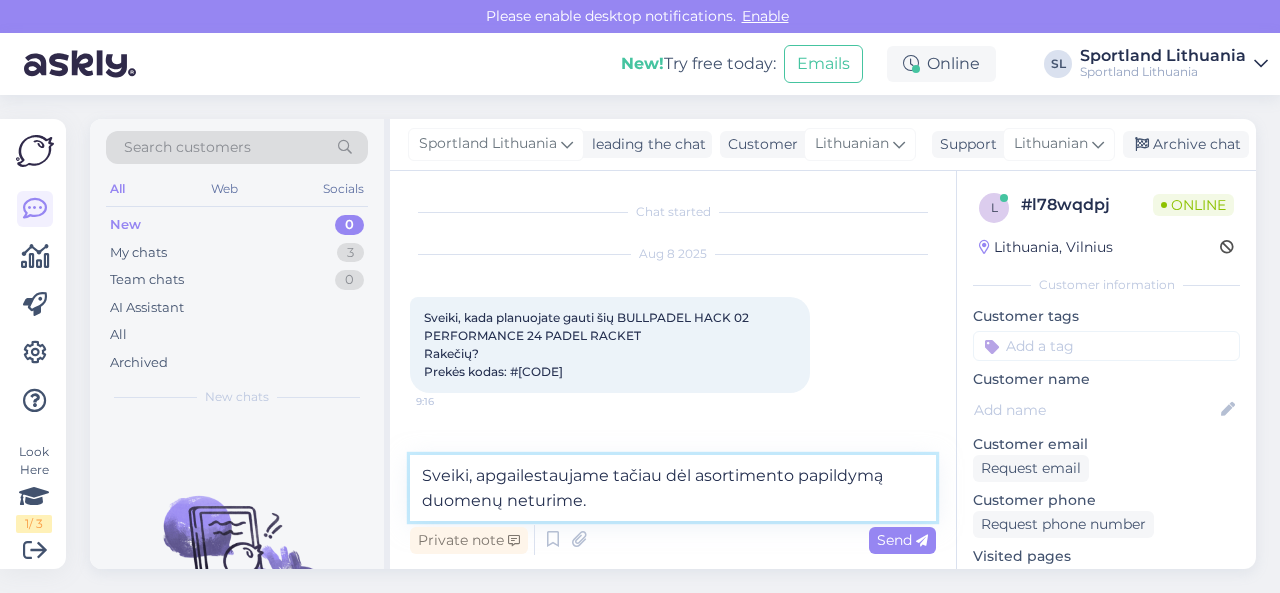 type on "Sveiki, apgailestaujame tačiau dėl asortimento papildymą duomenų neturime." 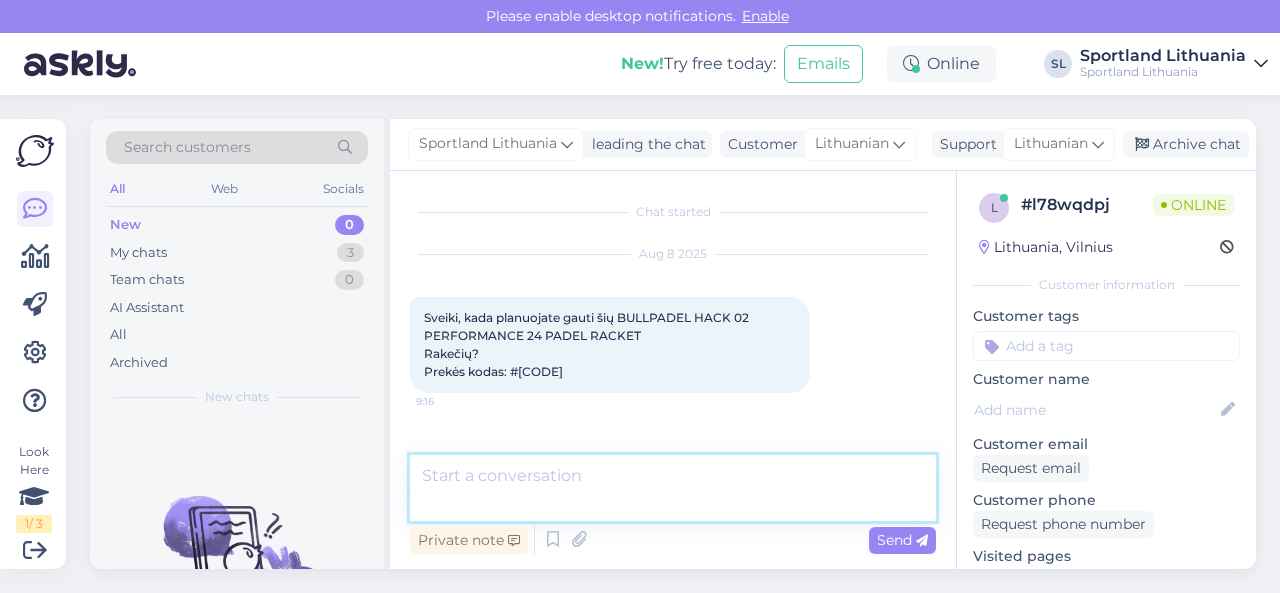 scroll, scrollTop: 57, scrollLeft: 0, axis: vertical 